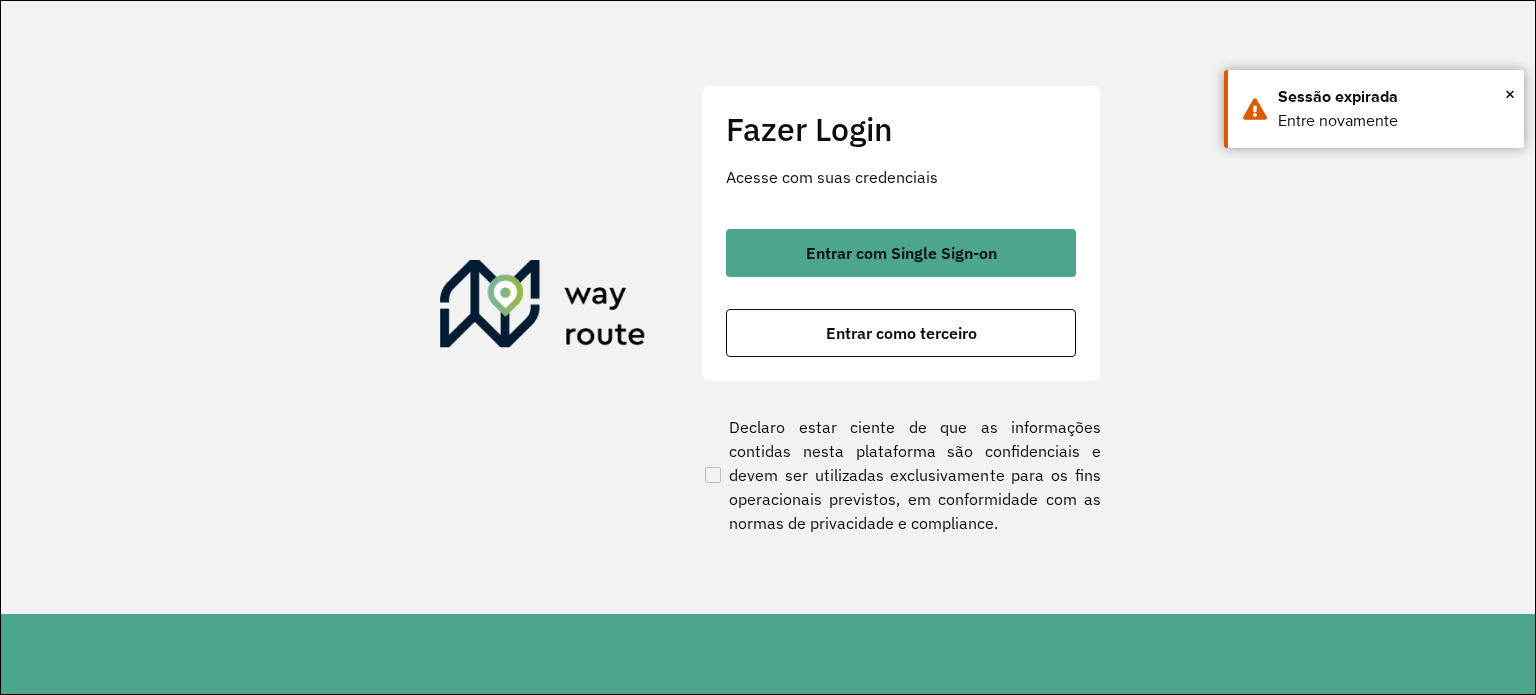 scroll, scrollTop: 0, scrollLeft: 0, axis: both 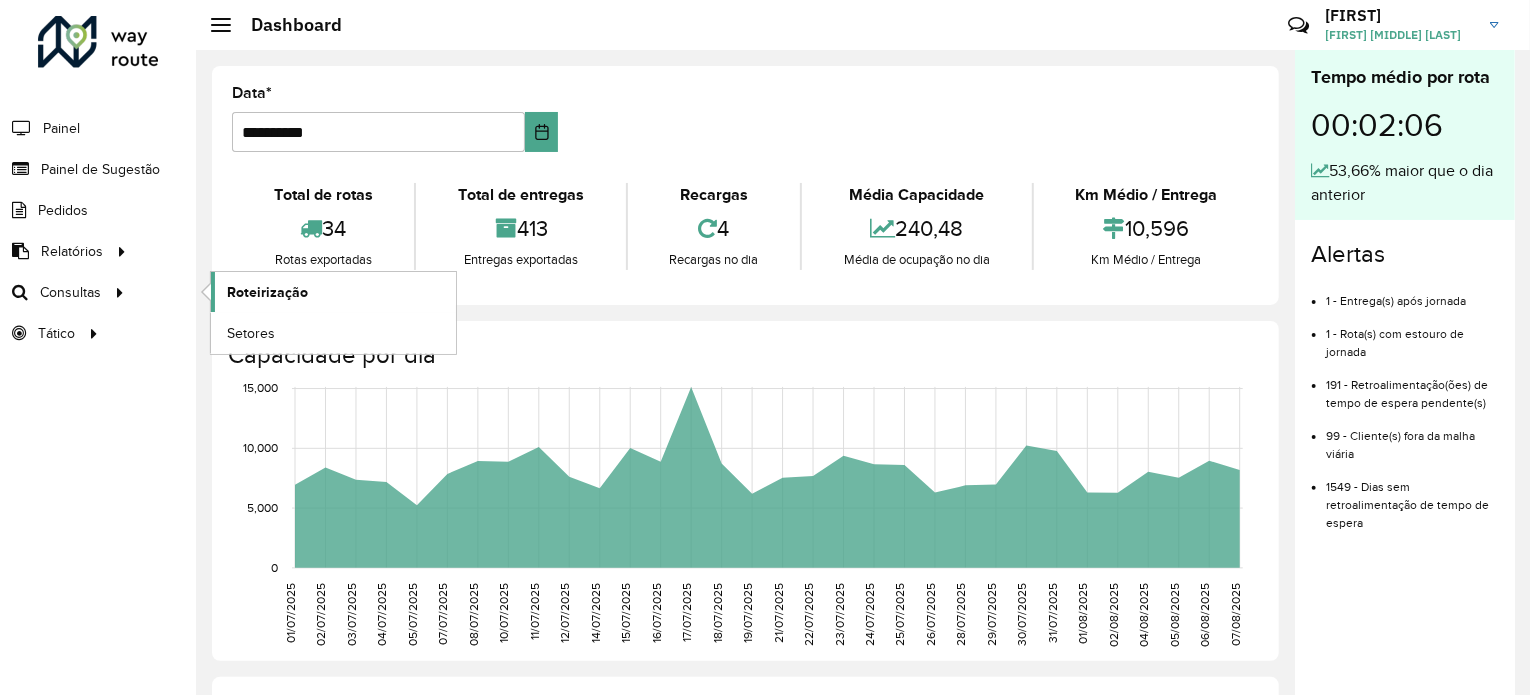 click on "Roteirização" 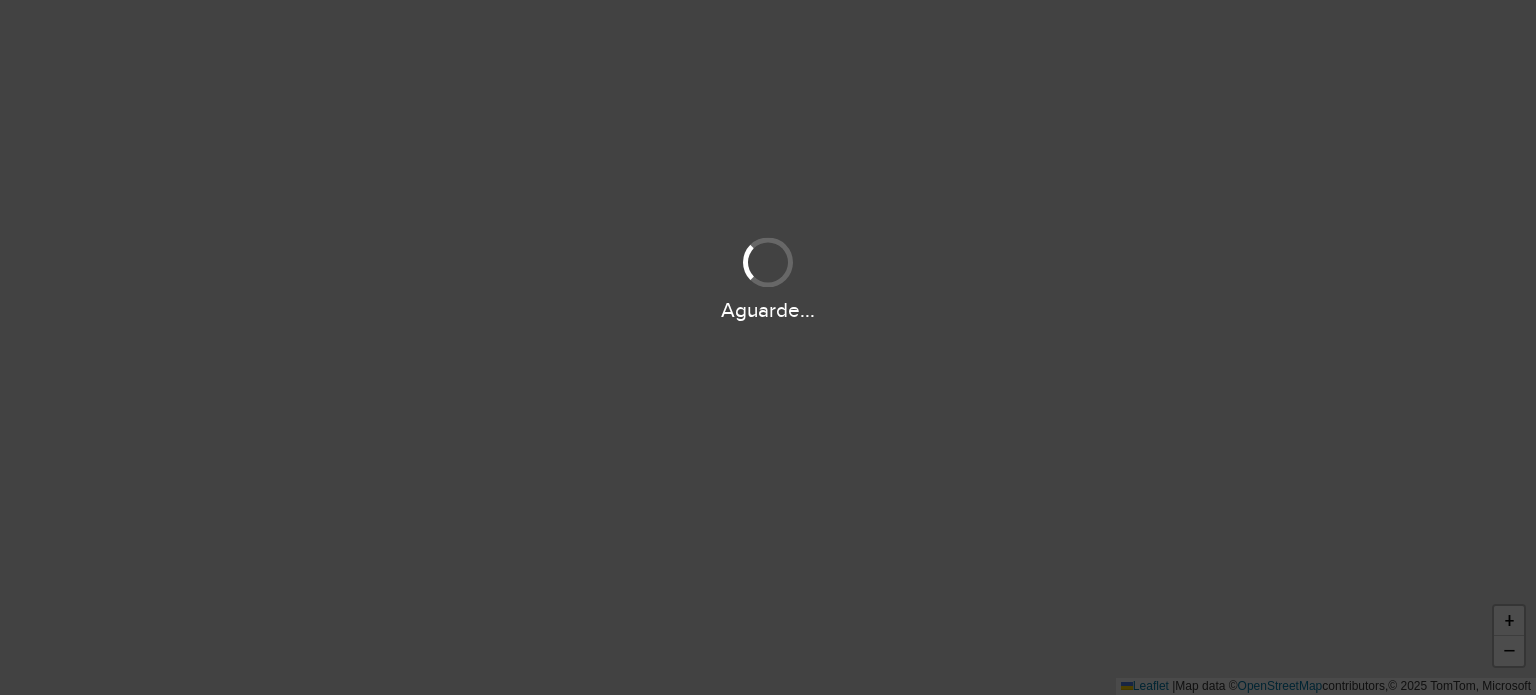 scroll, scrollTop: 0, scrollLeft: 0, axis: both 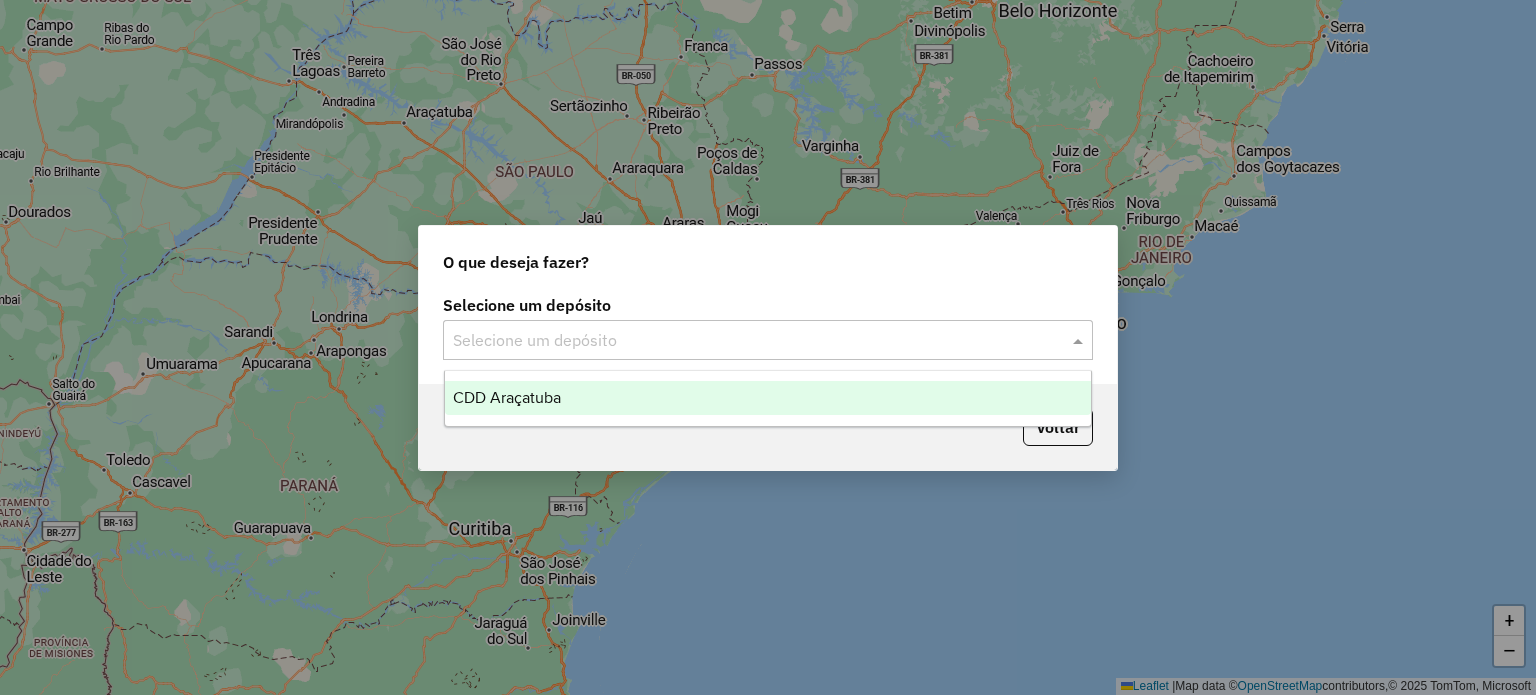 click 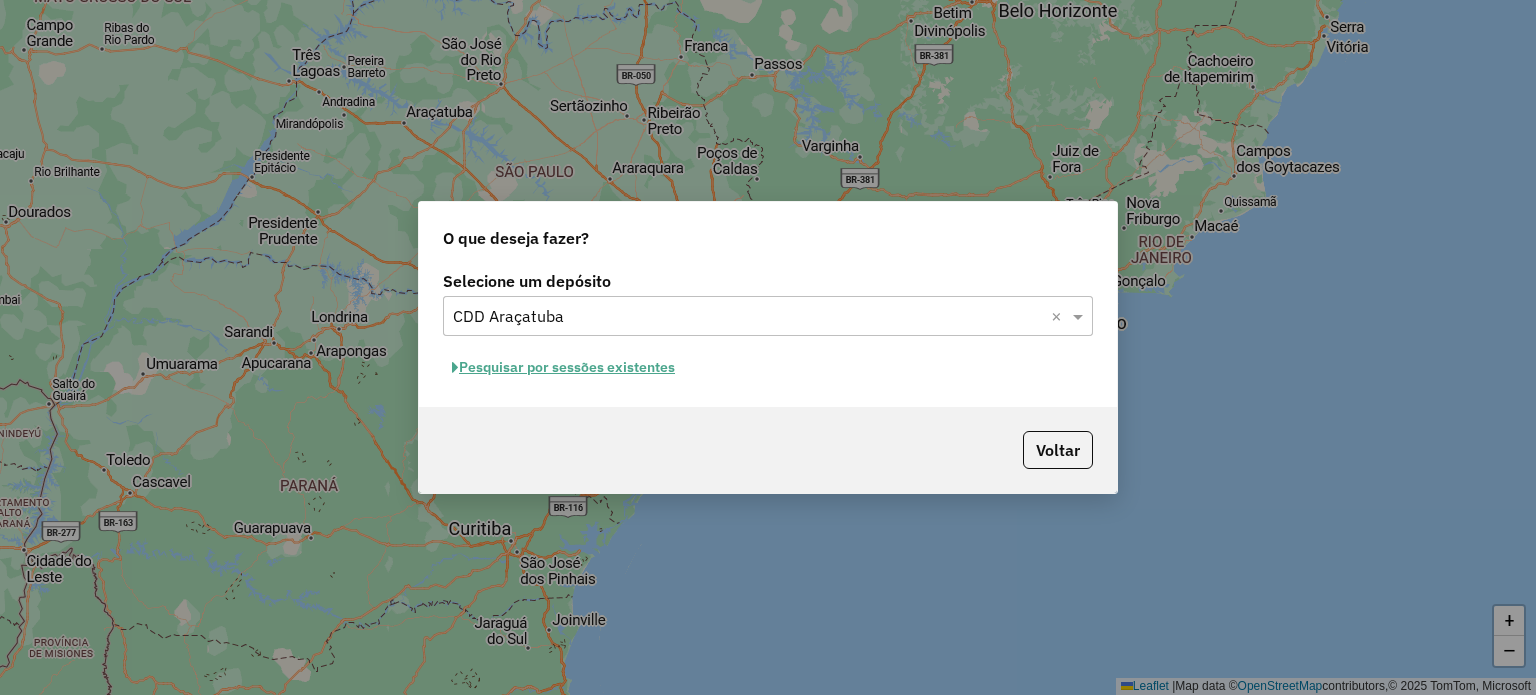click on "Pesquisar por sessões existentes" 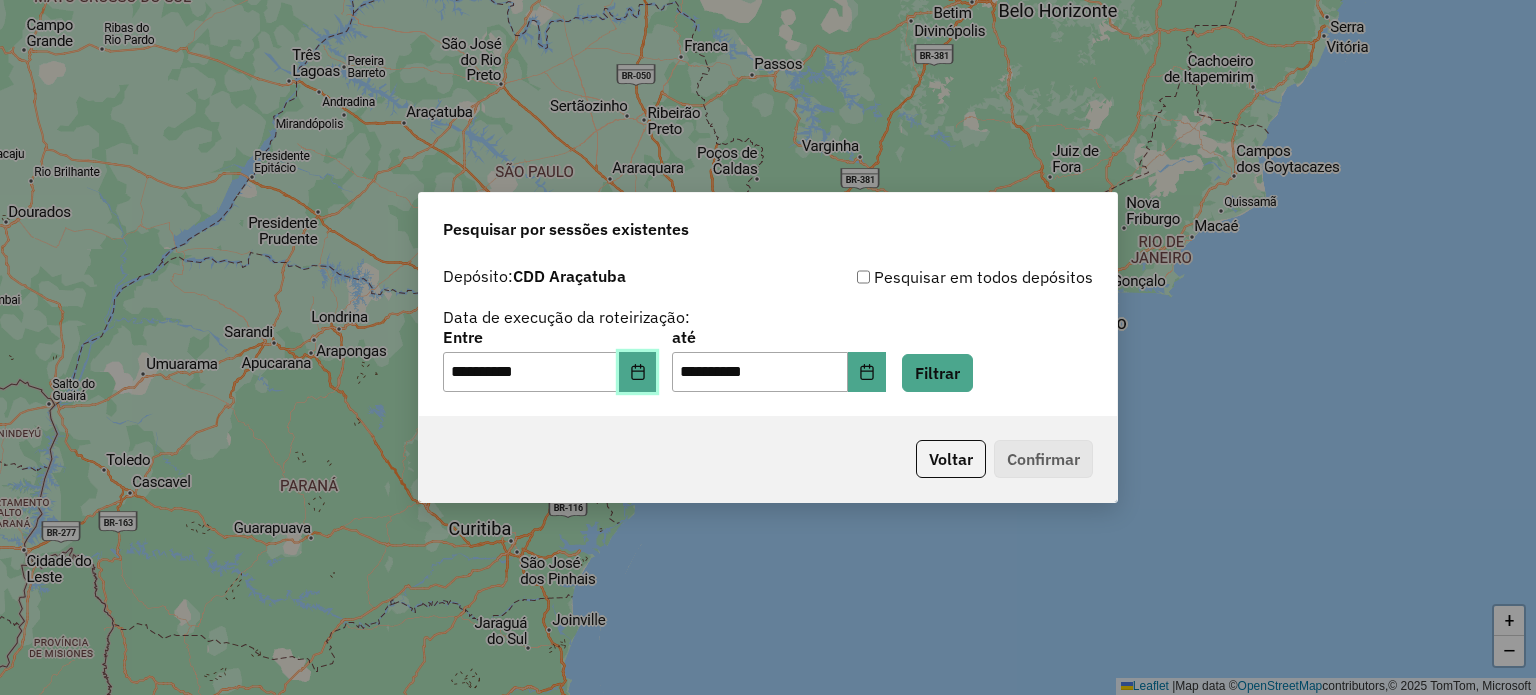 click 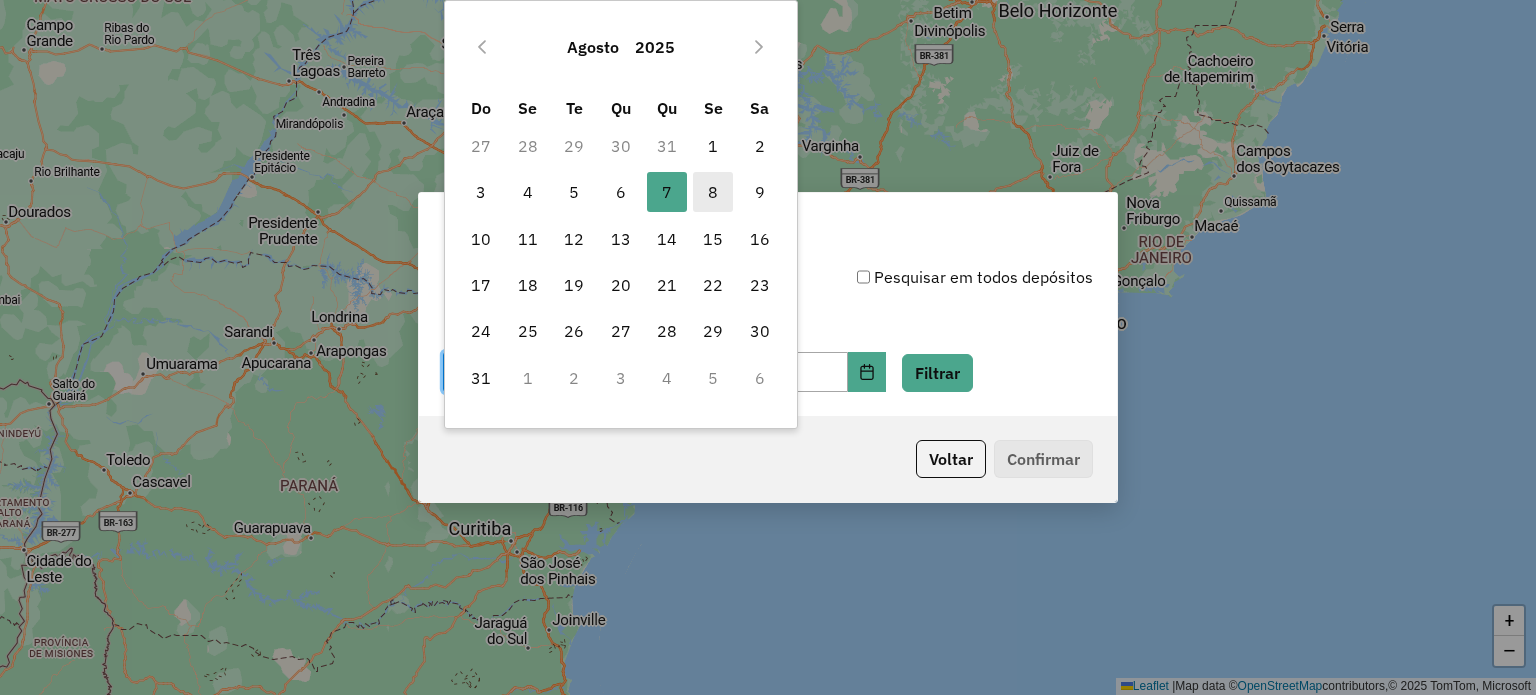click on "8" at bounding box center (713, 192) 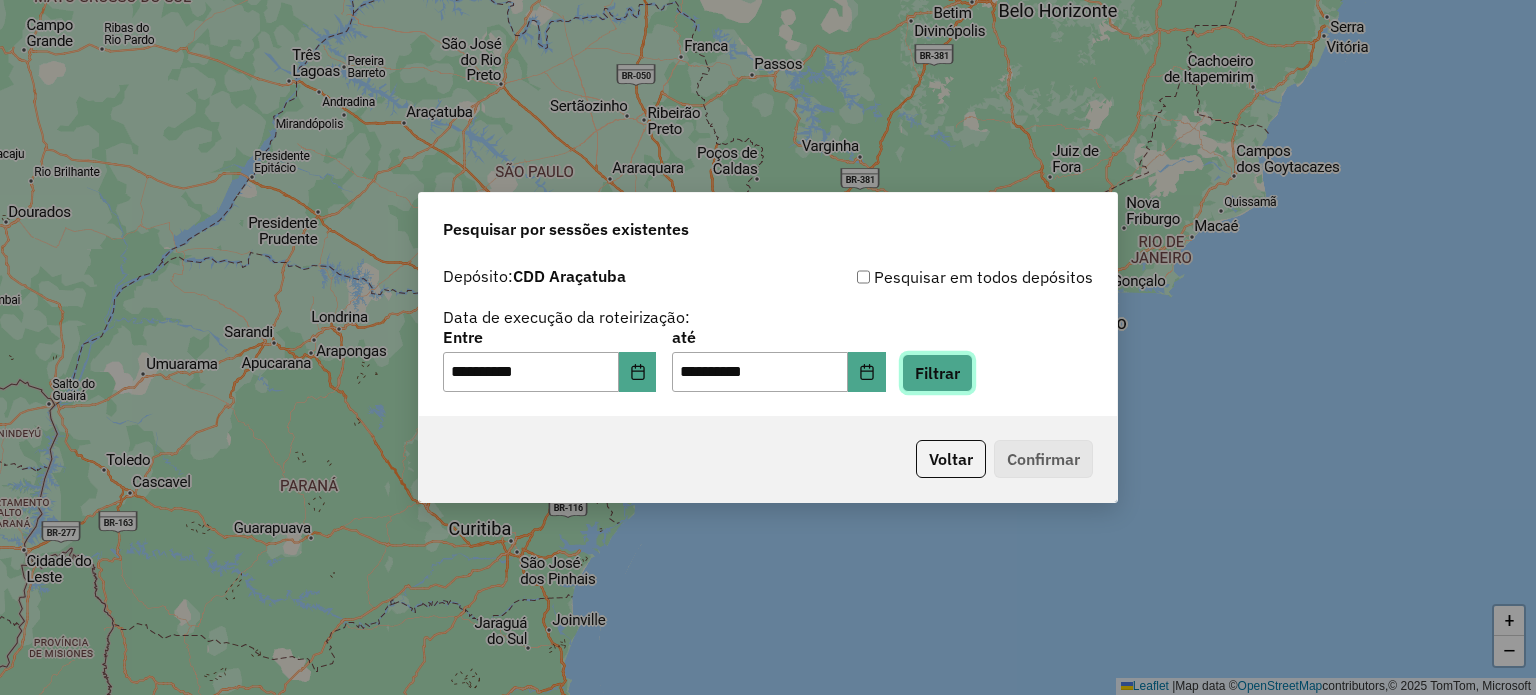 click on "Filtrar" 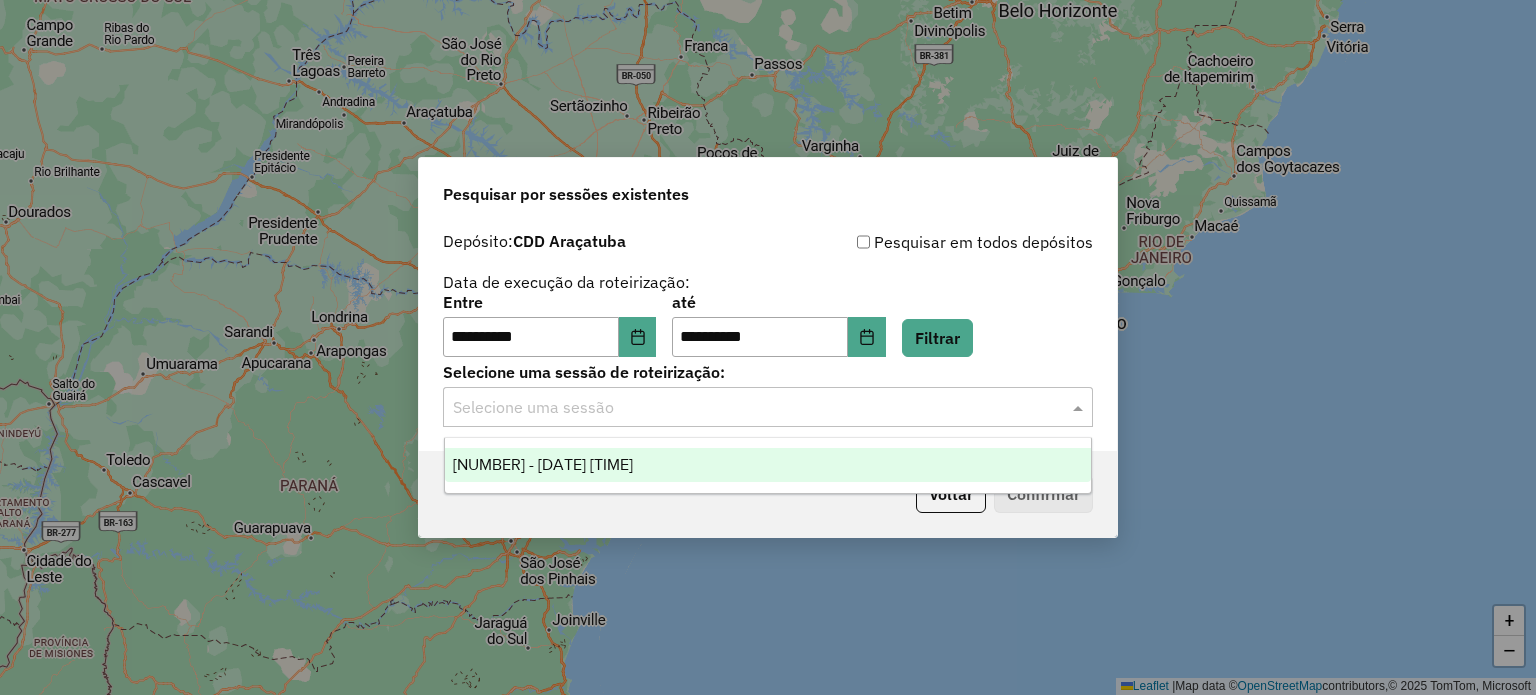 click 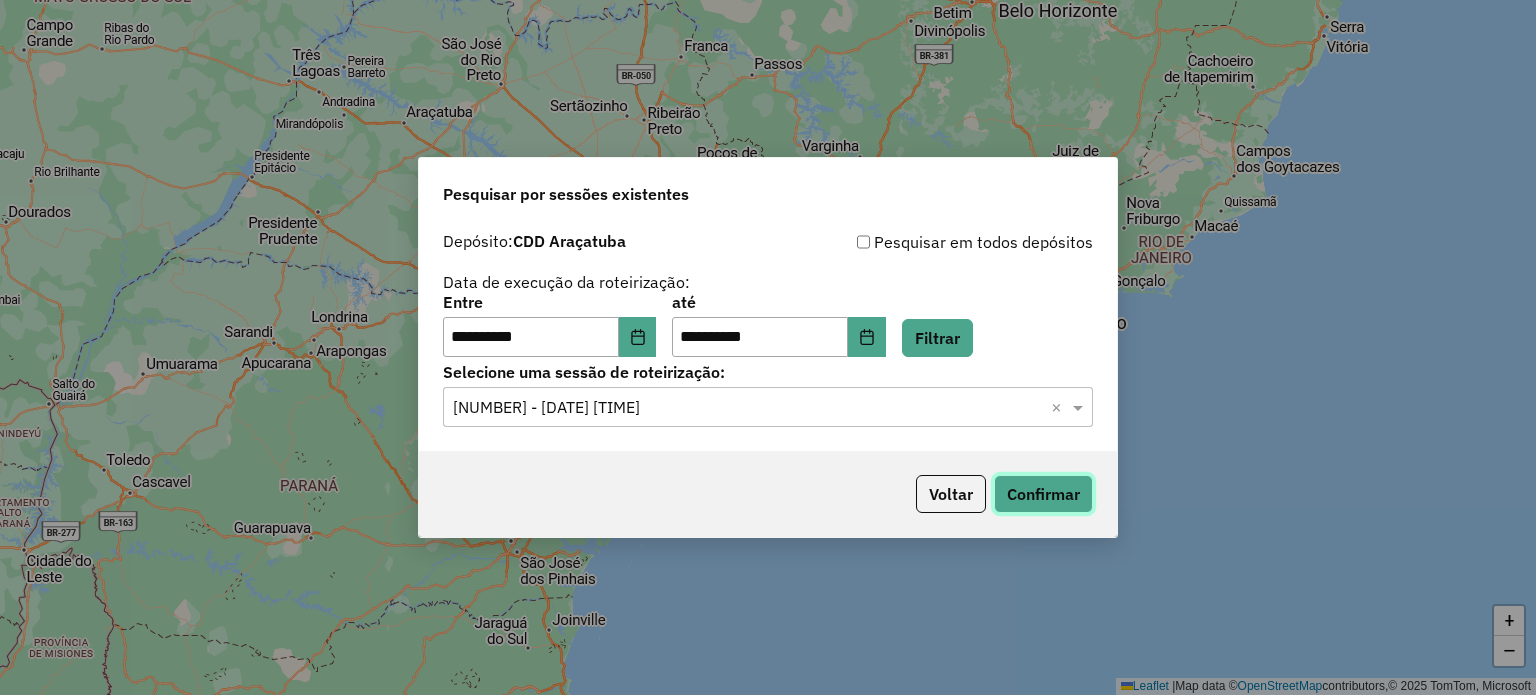 click on "Confirmar" 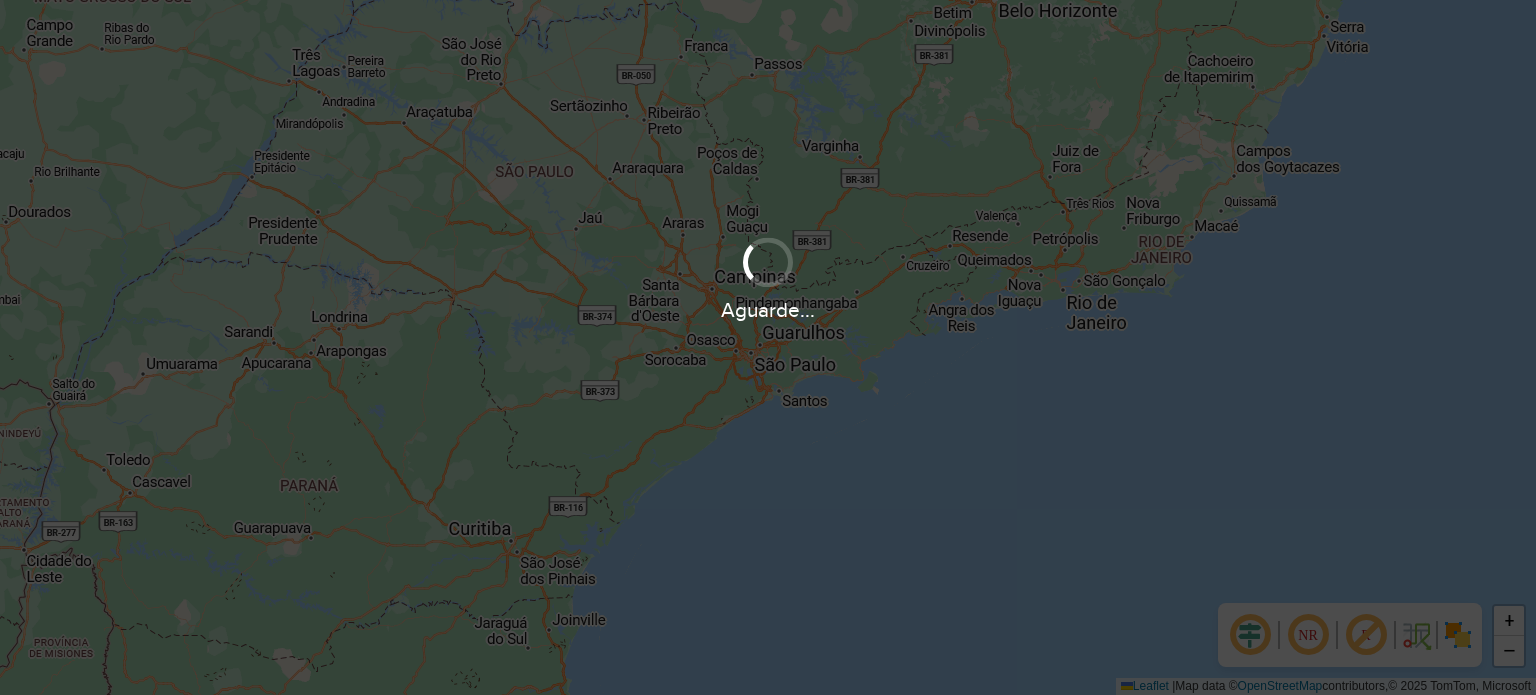 scroll, scrollTop: 0, scrollLeft: 0, axis: both 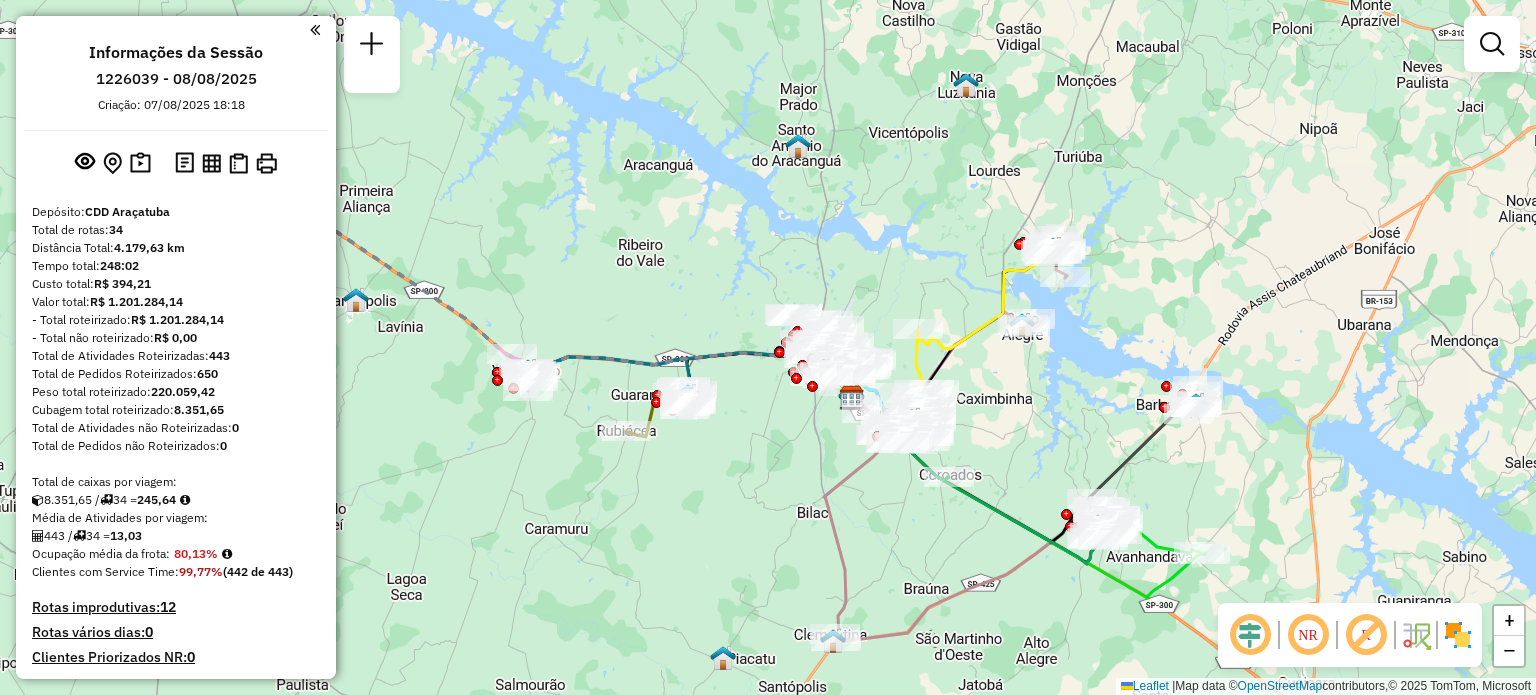 drag, startPoint x: 881, startPoint y: 146, endPoint x: 908, endPoint y: 375, distance: 230.58621 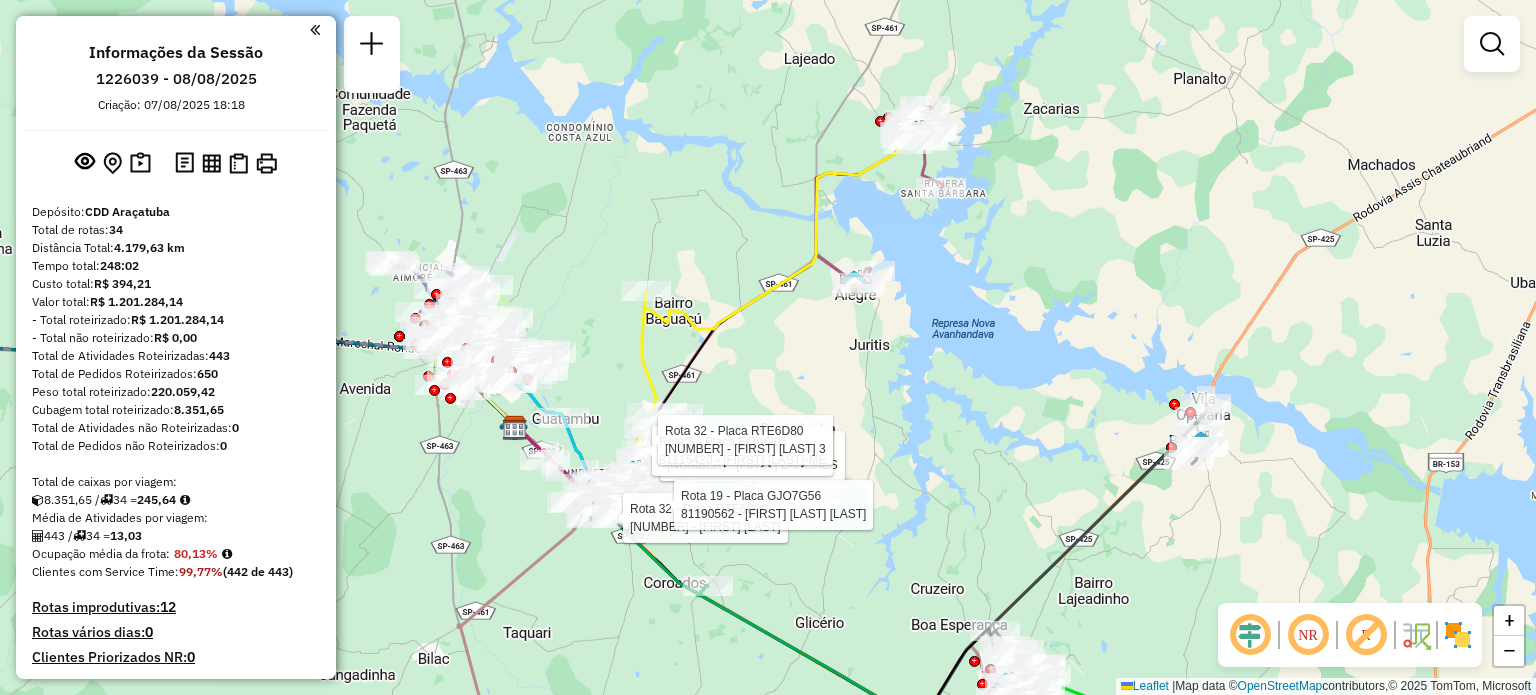 drag, startPoint x: 743, startPoint y: 141, endPoint x: 724, endPoint y: 238, distance: 98.84331 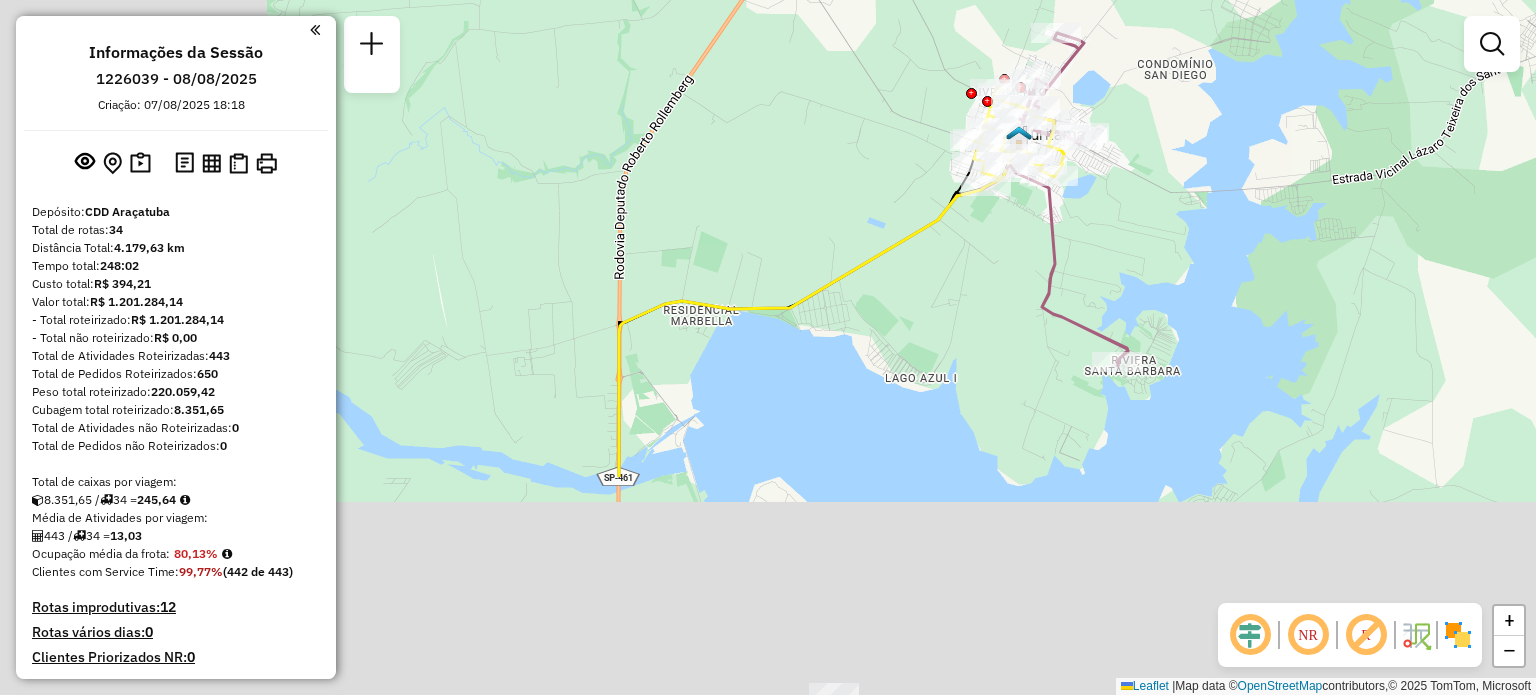 drag, startPoint x: 535, startPoint y: 509, endPoint x: 820, endPoint y: 202, distance: 418.89618 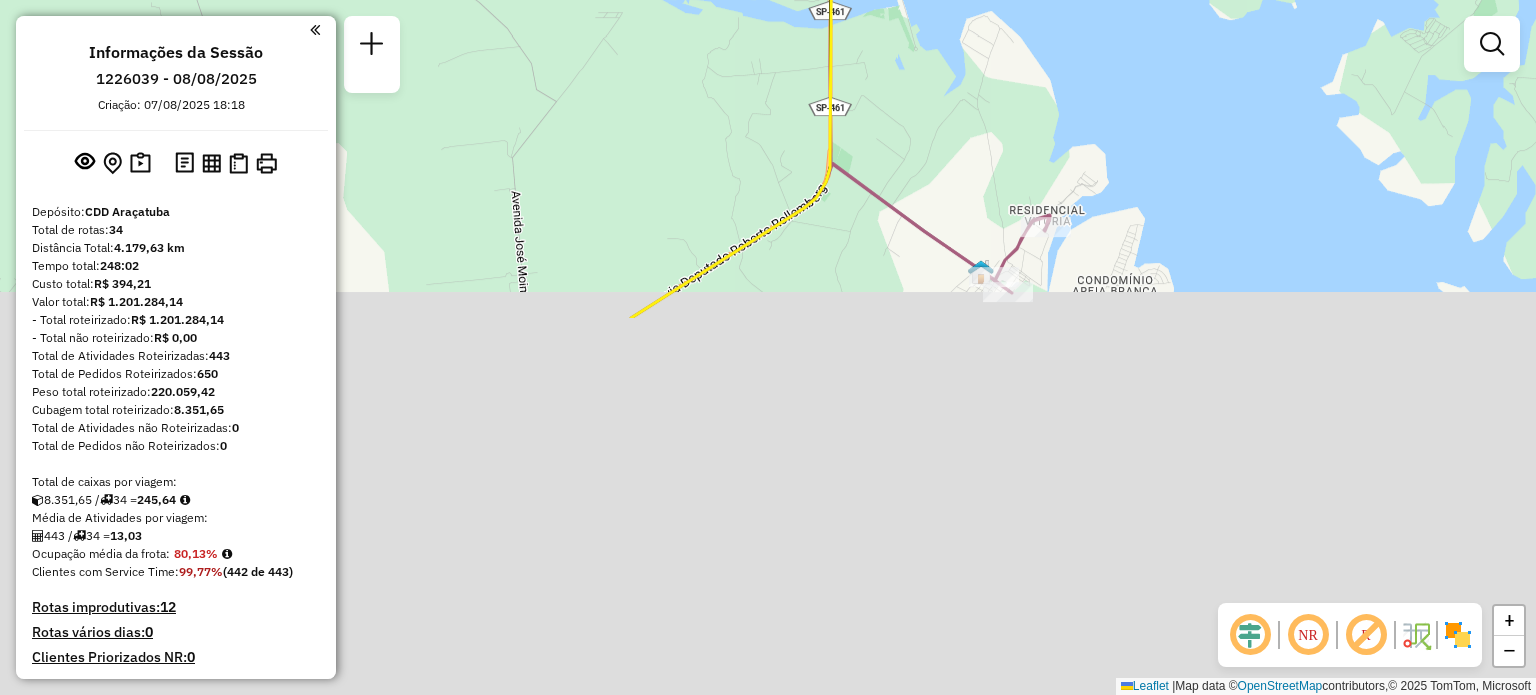 drag, startPoint x: 699, startPoint y: 597, endPoint x: 897, endPoint y: 150, distance: 488.88956 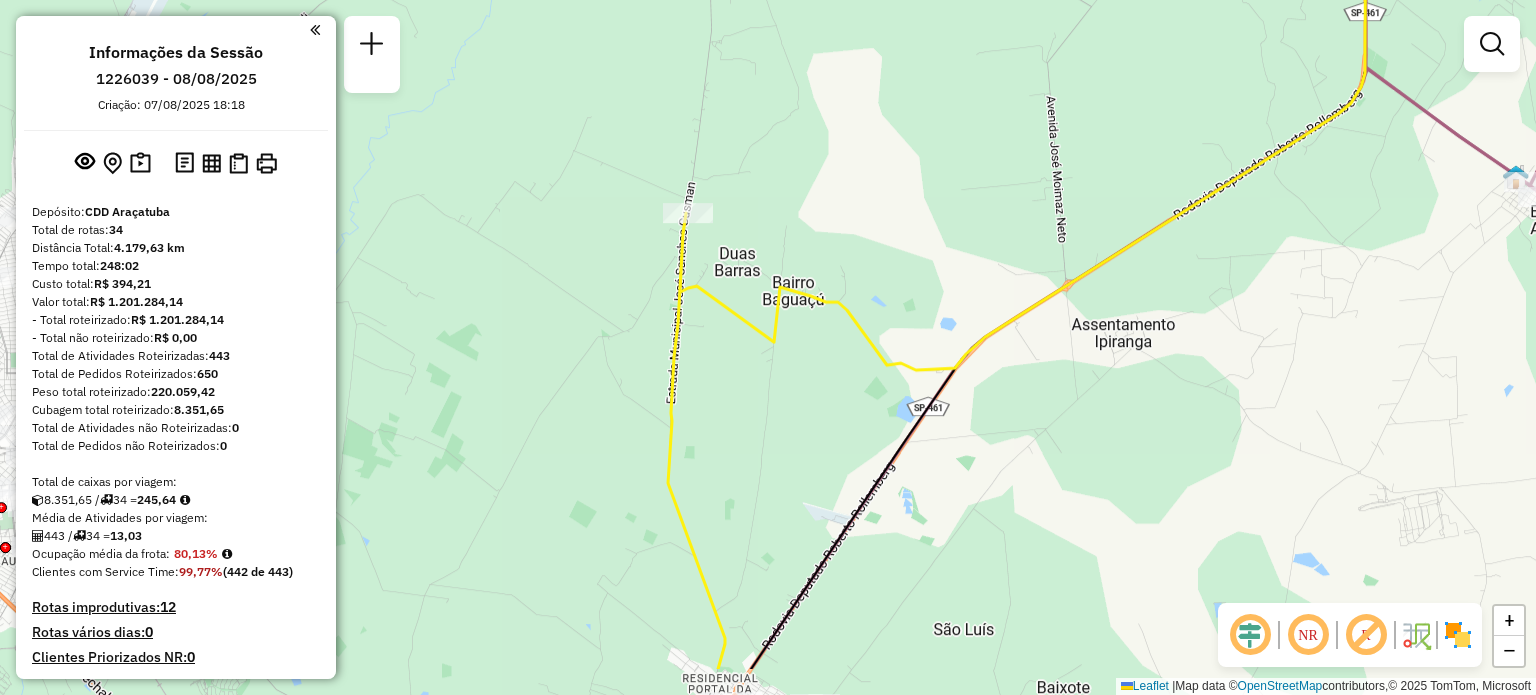 drag, startPoint x: 632, startPoint y: 529, endPoint x: 1167, endPoint y: 434, distance: 543.36914 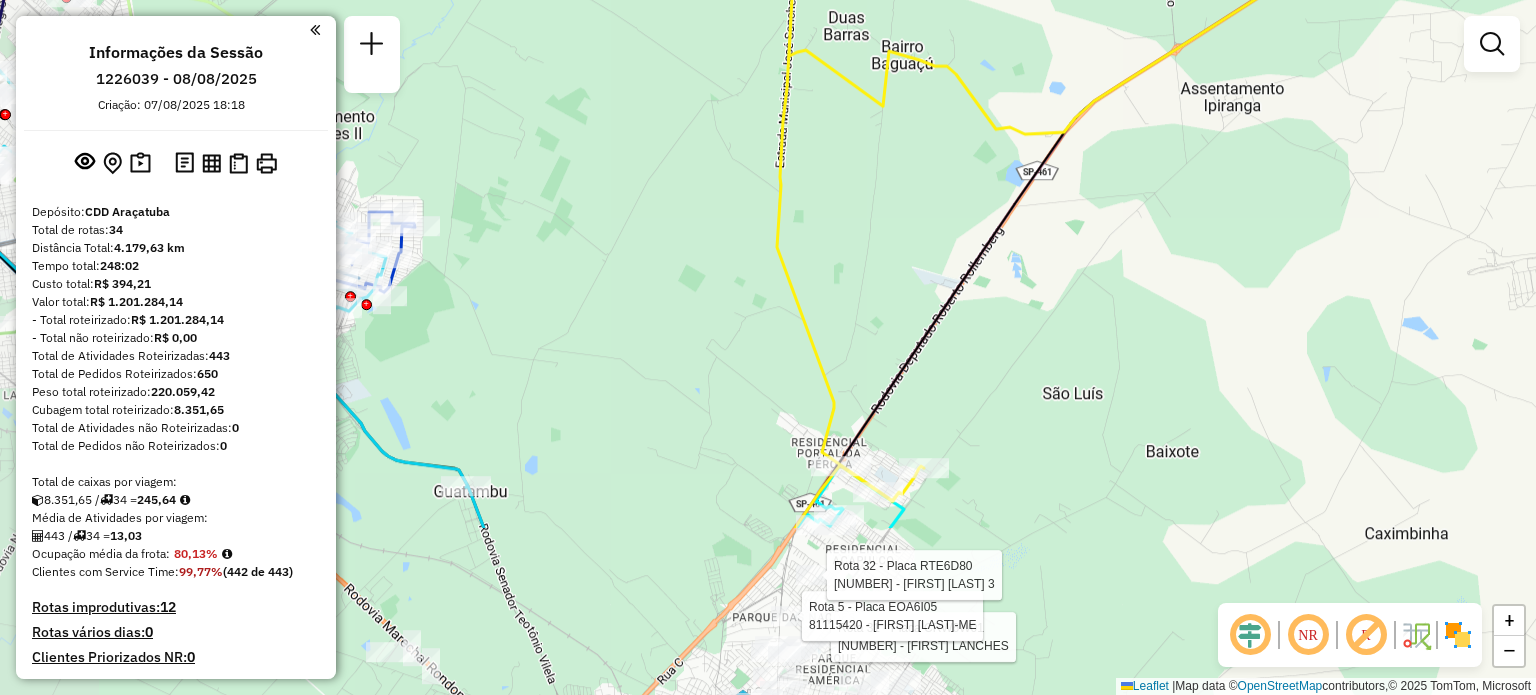 drag, startPoint x: 1077, startPoint y: 561, endPoint x: 1186, endPoint y: 325, distance: 259.95578 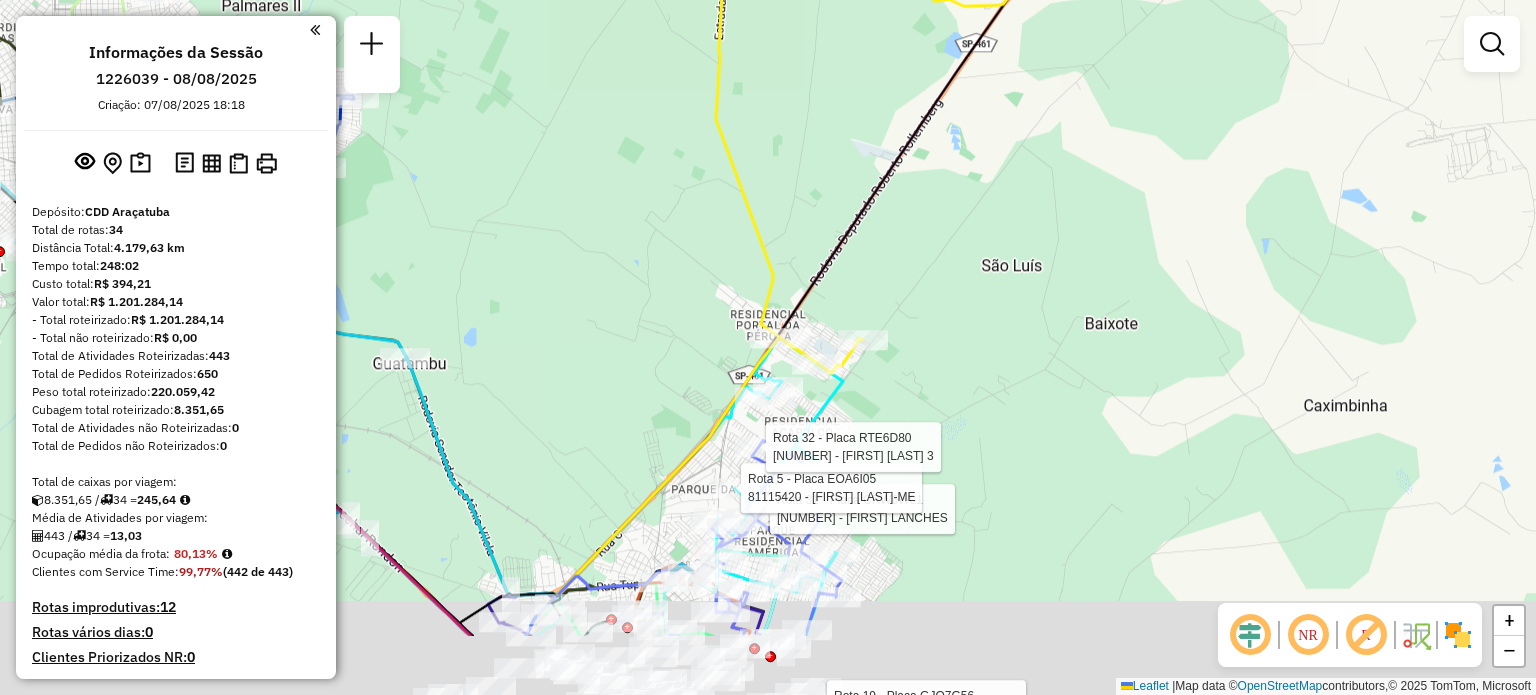 drag, startPoint x: 1112, startPoint y: 471, endPoint x: 1049, endPoint y: 339, distance: 146.26346 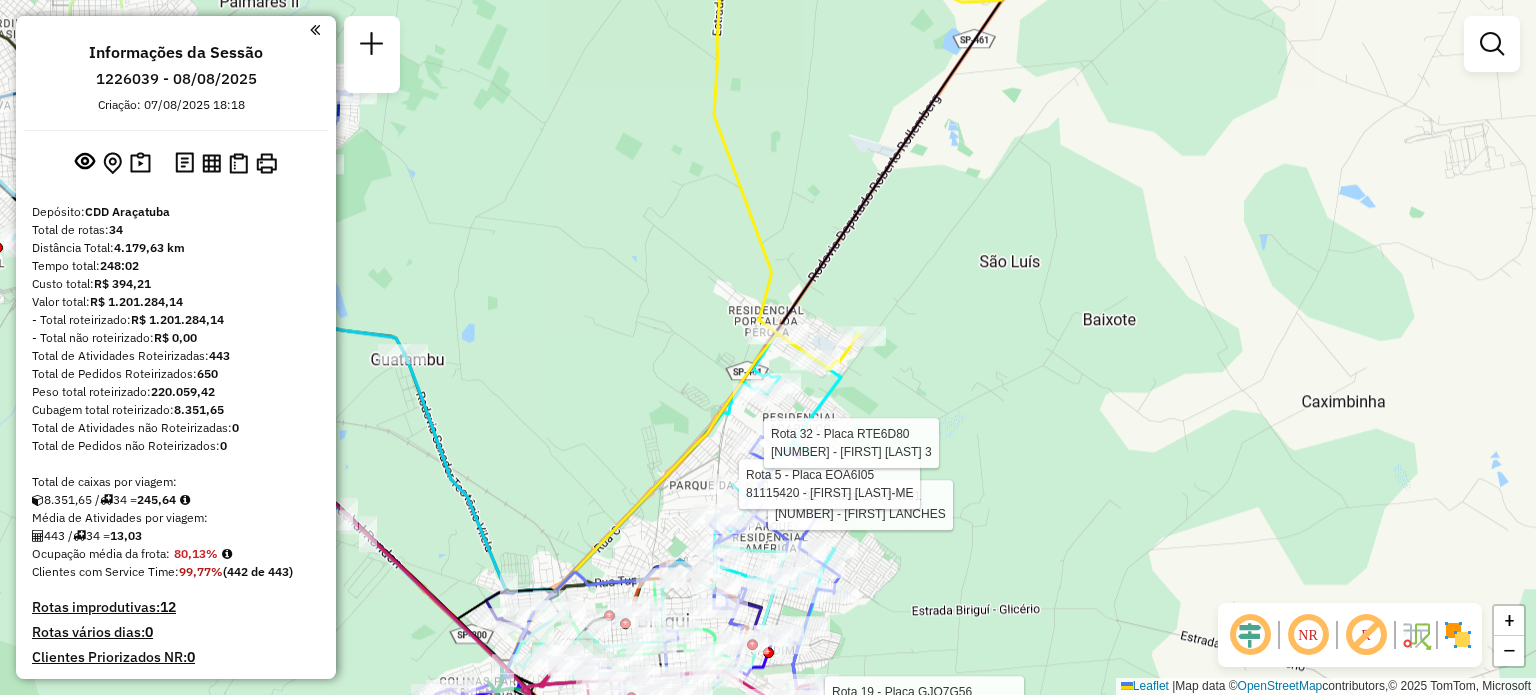 click on "Rota 31 - Placa CRW6W01  81113293 - PEDRaO LANCHES Rota 32 - Placa RTE6D80  81117746 - REGIANE ALVES Rota 5 - Placa EOA6I05  81125420 - PAULO ZANGEROLE-ME Rota 19 - Placa GJO7G56  81190562 - LUIZ CARLOS COELHO M Rota 32 - Placa RTE6D80  81113259 - RAUL BRANDAO COSTA 3 Janela de atendimento Grade de atendimento Capacidade Transportadoras Veículos Cliente Pedidos  Rotas Selecione os dias de semana para filtrar as janelas de atendimento  Seg   Ter   Qua   Qui   Sex   Sáb   Dom  Informe o período da janela de atendimento: De: Até:  Filtrar exatamente a janela do cliente  Considerar janela de atendimento padrão  Selecione os dias de semana para filtrar as grades de atendimento  Seg   Ter   Qua   Qui   Sex   Sáb   Dom   Considerar clientes sem dia de atendimento cadastrado  Clientes fora do dia de atendimento selecionado Filtrar as atividades entre os valores definidos abaixo:  Peso mínimo:   Peso máximo:   Cubagem mínima:   Cubagem máxima:   De:   Até:   De:   Até:  Transportadora: Tipo de veículo: +" 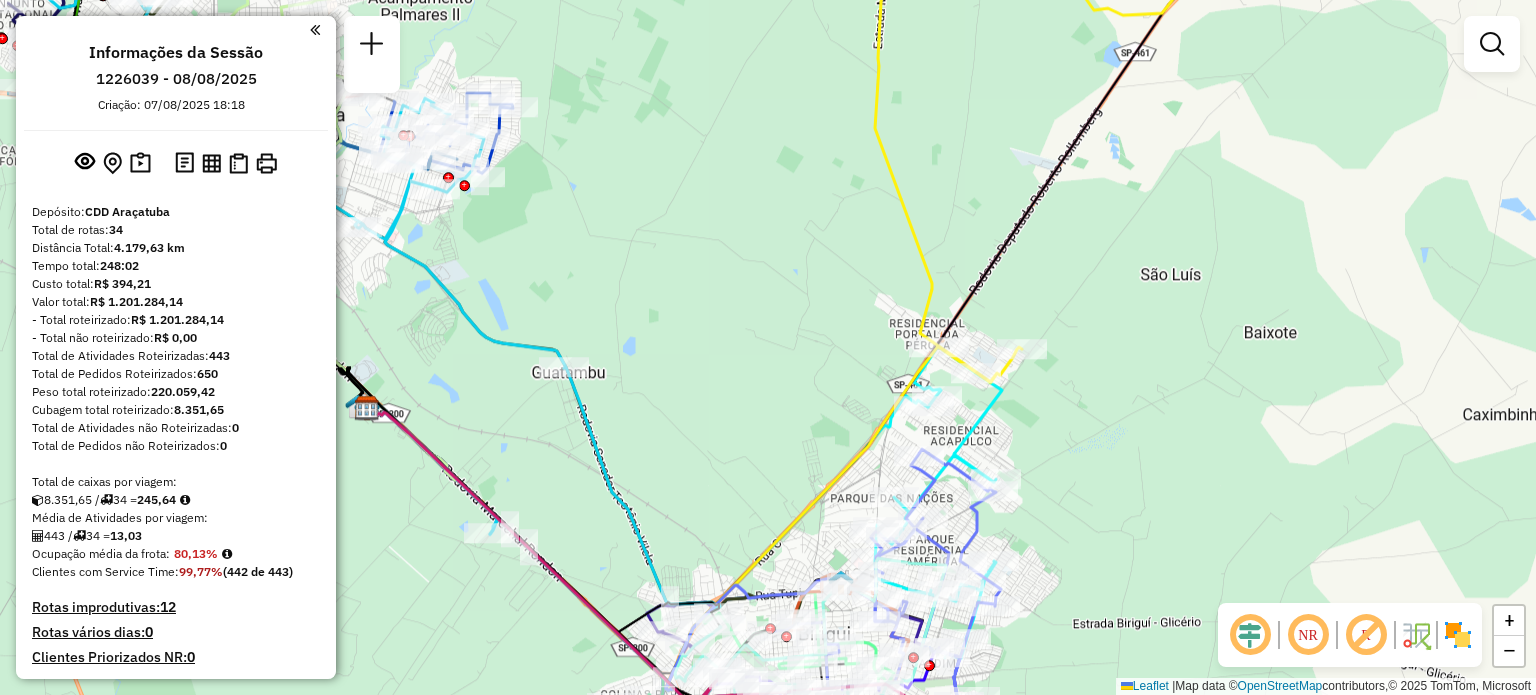 drag, startPoint x: 575, startPoint y: 392, endPoint x: 736, endPoint y: 405, distance: 161.52399 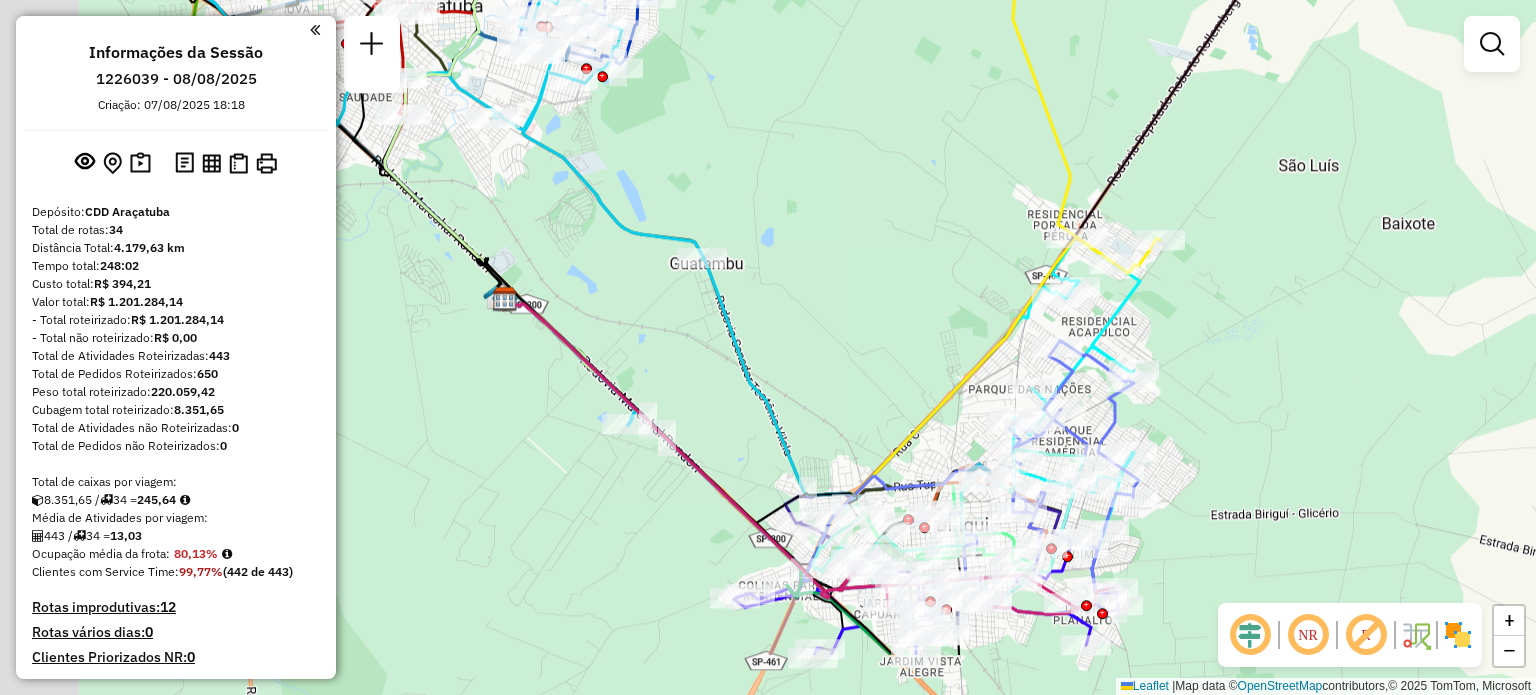drag, startPoint x: 662, startPoint y: 400, endPoint x: 800, endPoint y: 291, distance: 175.85506 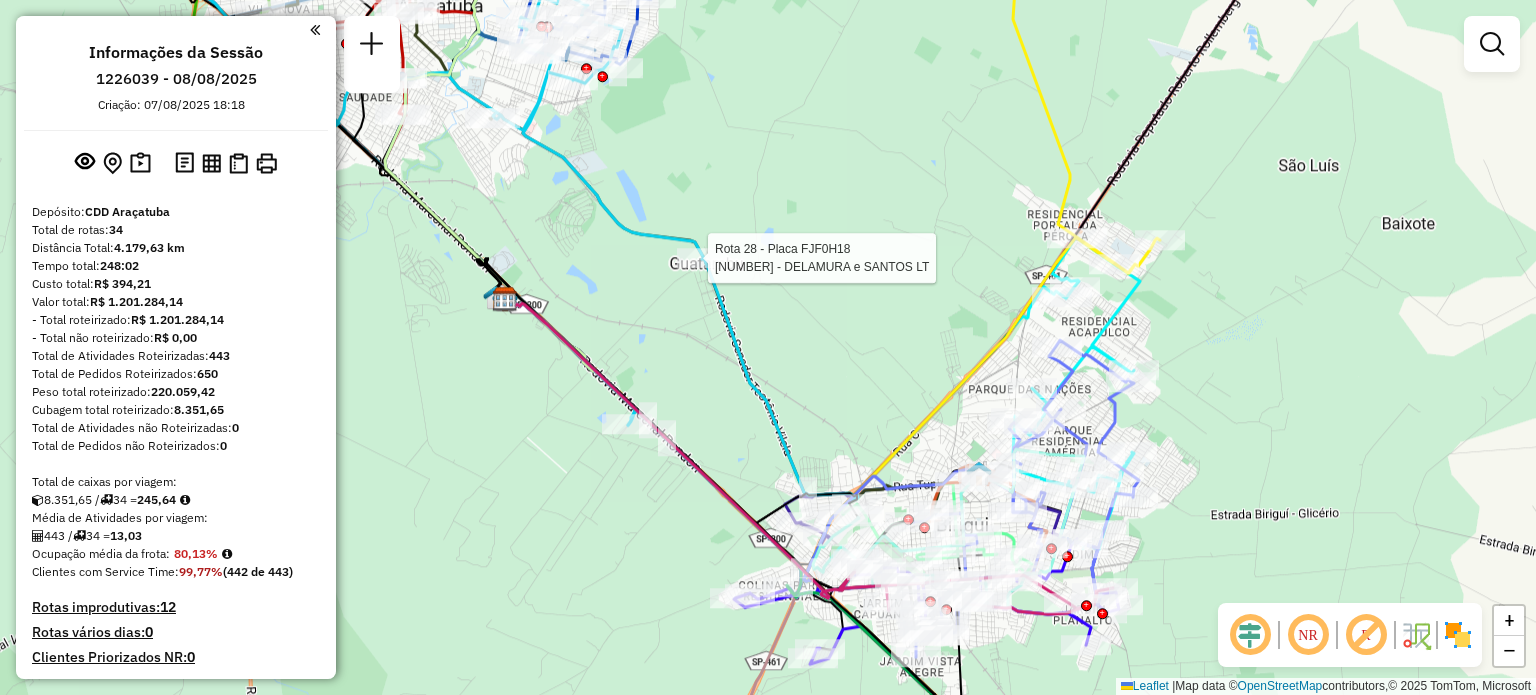 select on "**********" 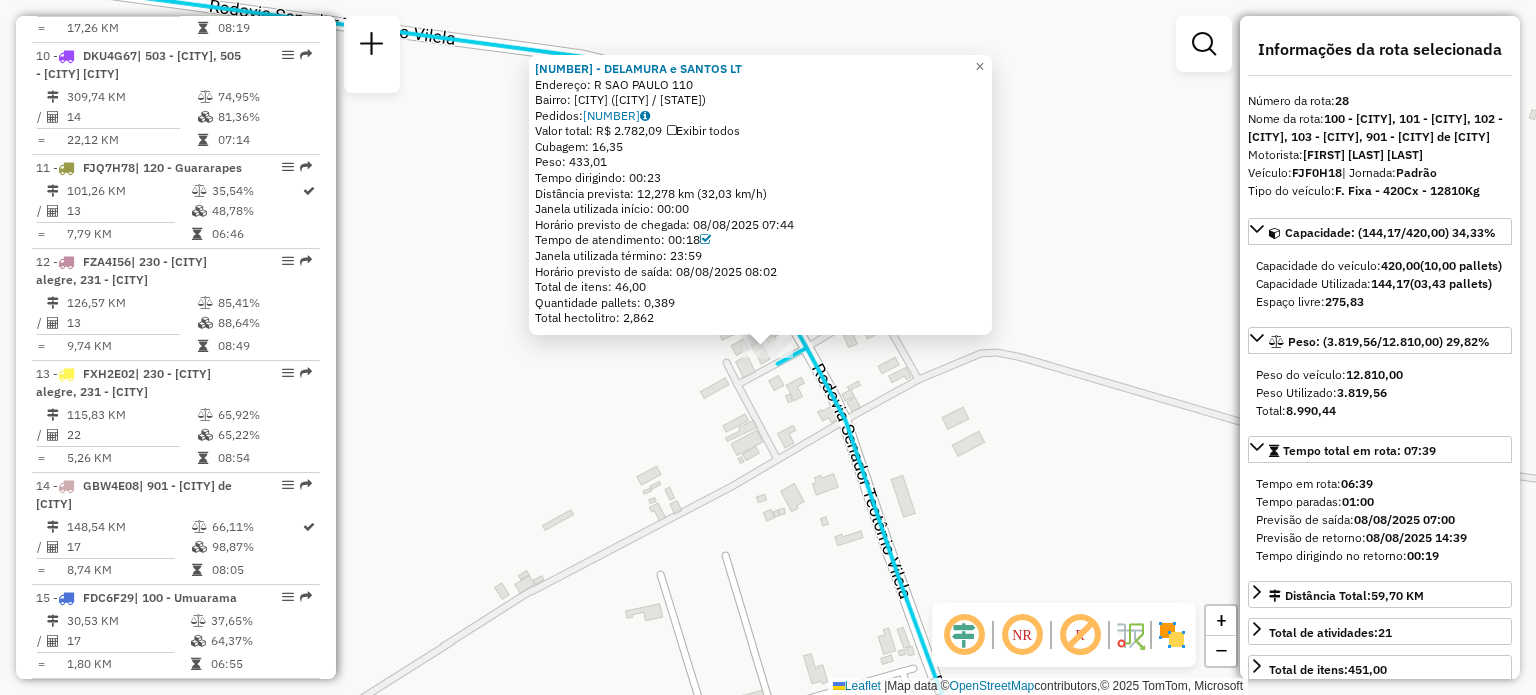 scroll, scrollTop: 3704, scrollLeft: 0, axis: vertical 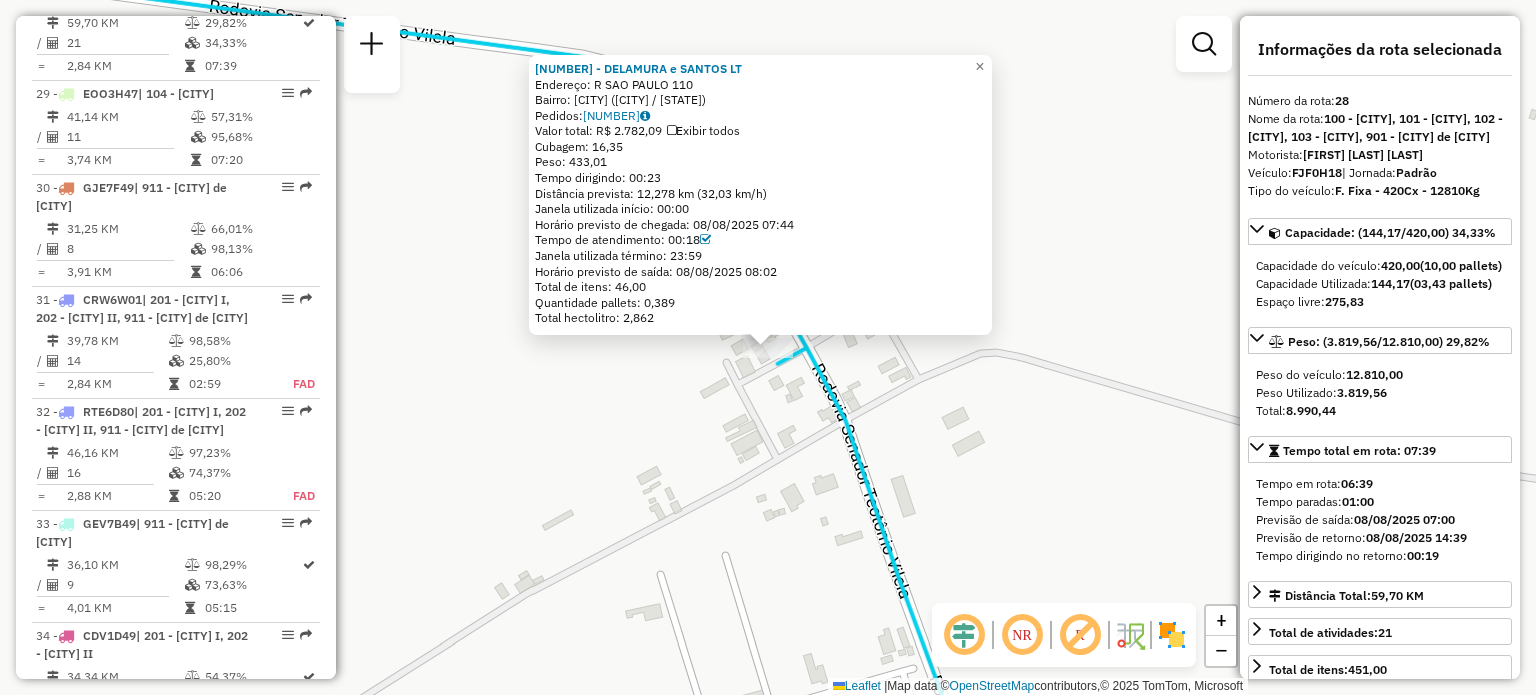drag, startPoint x: 721, startPoint y: 268, endPoint x: 1012, endPoint y: 177, distance: 304.8967 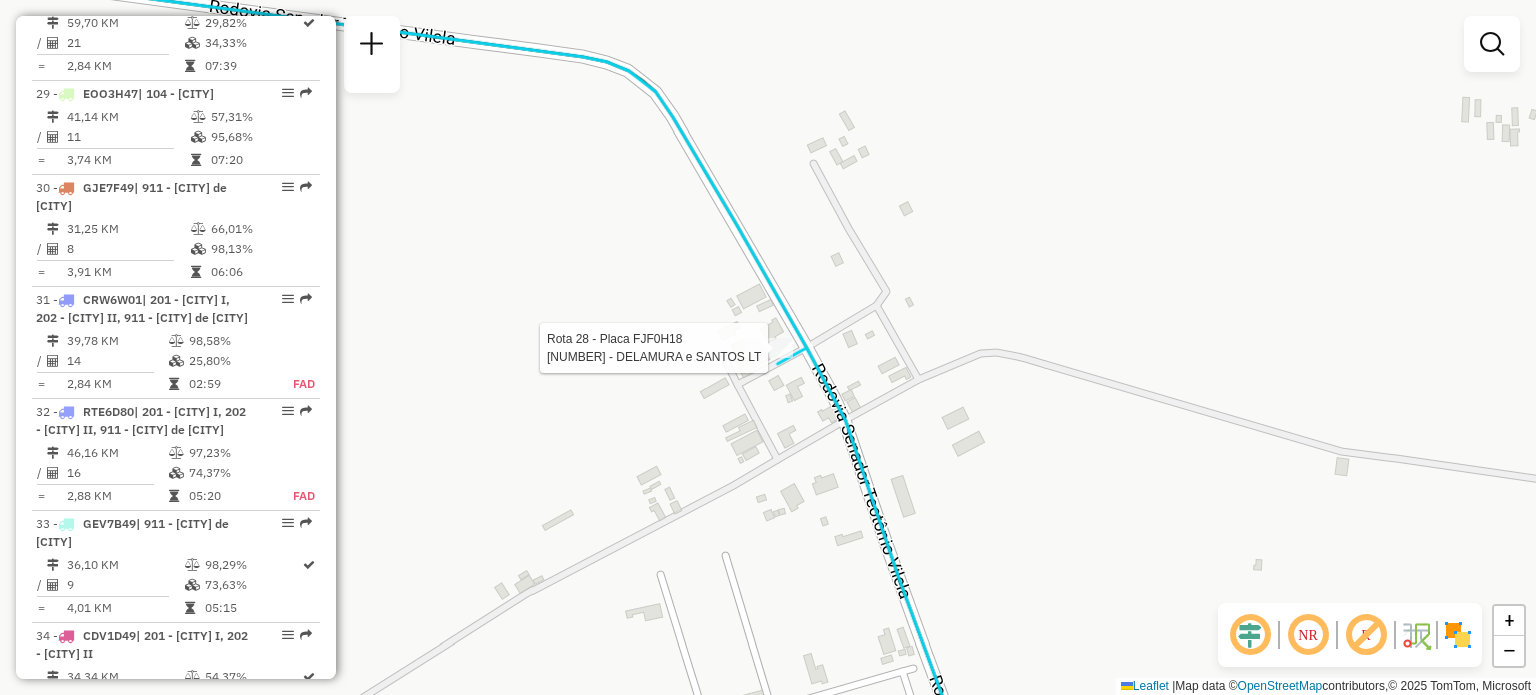 select on "**********" 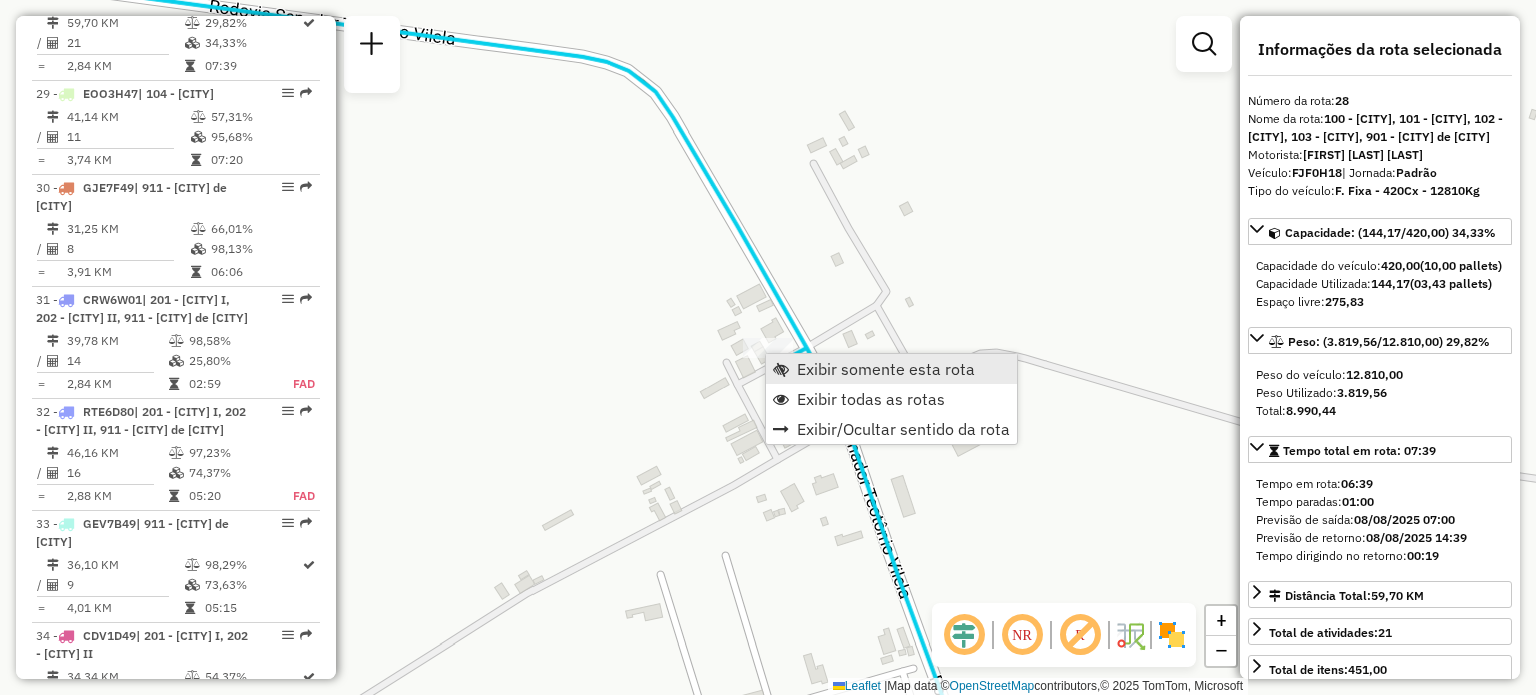 click on "Exibir somente esta rota" at bounding box center (886, 369) 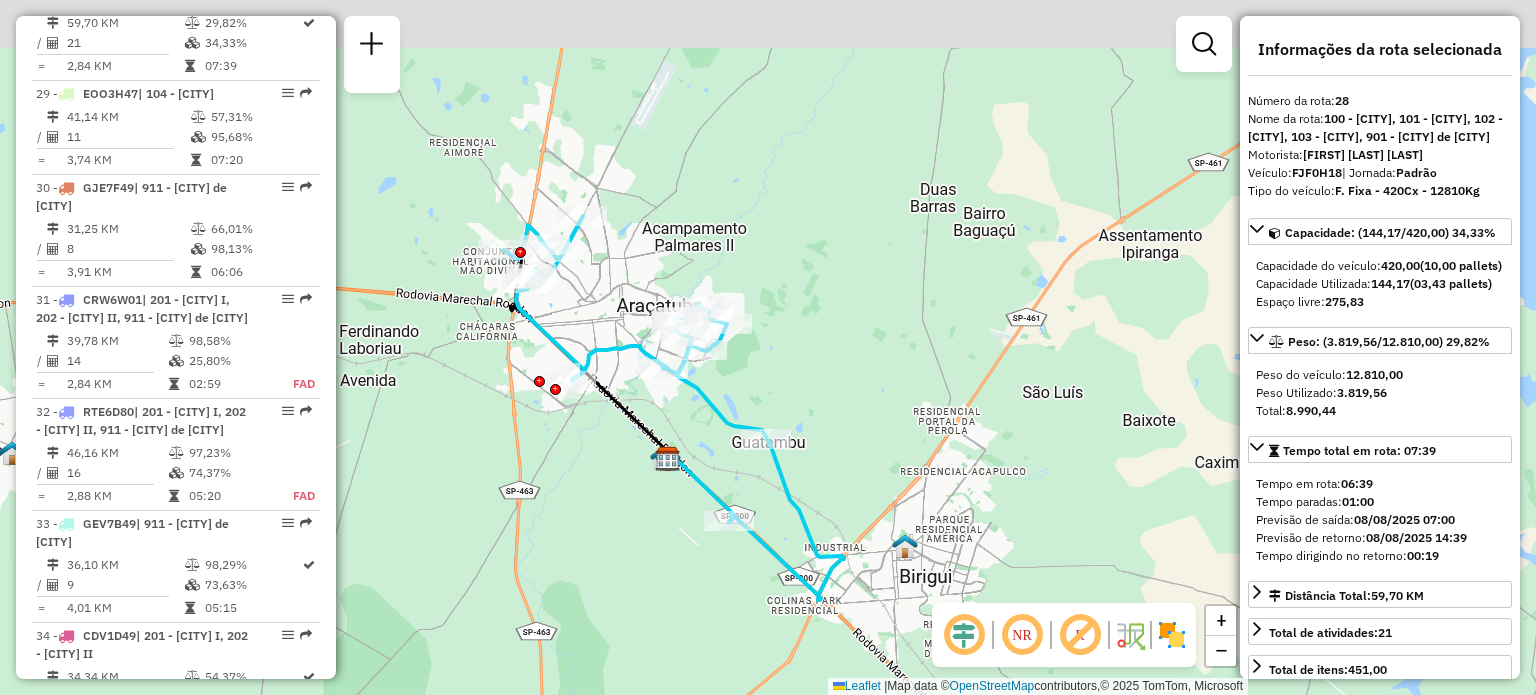 drag, startPoint x: 632, startPoint y: 481, endPoint x: 536, endPoint y: 543, distance: 114.28036 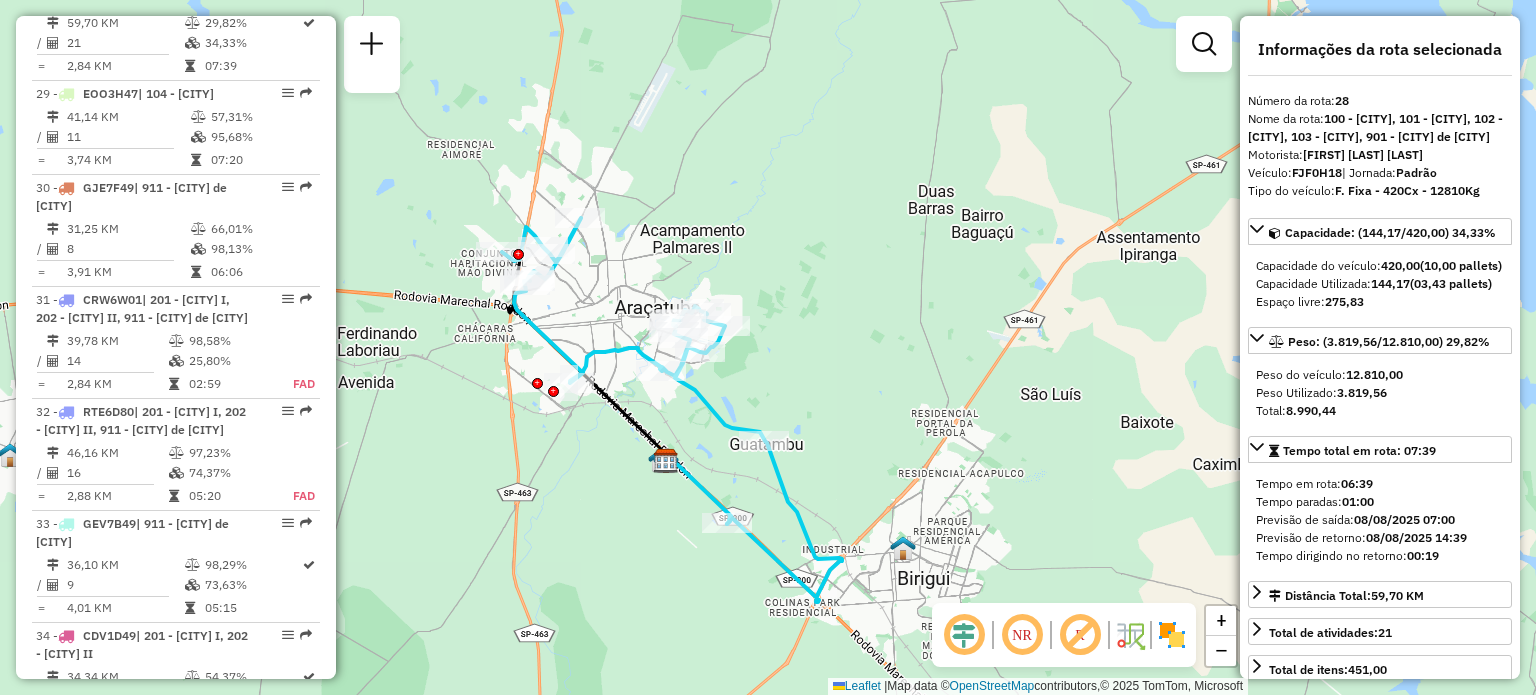 click 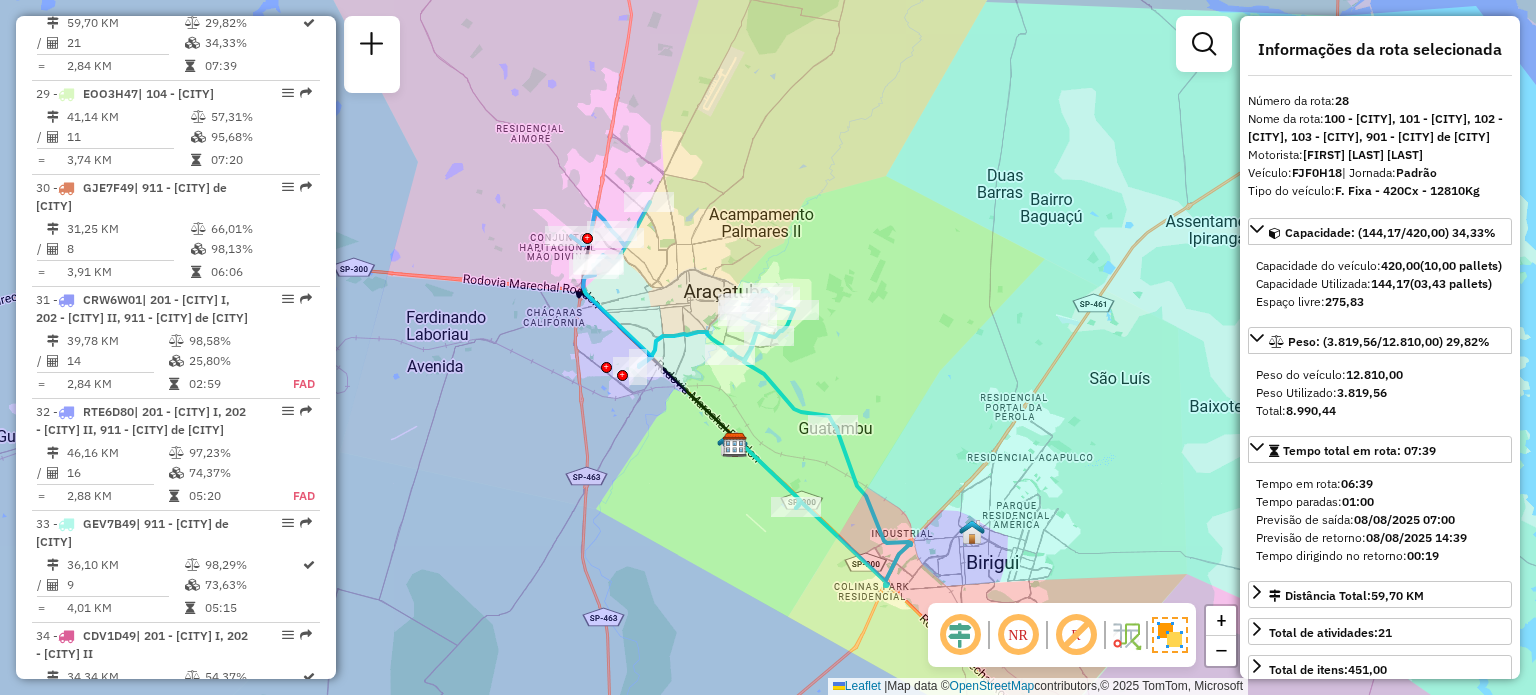 drag, startPoint x: 931, startPoint y: 419, endPoint x: 1000, endPoint y: 403, distance: 70.83079 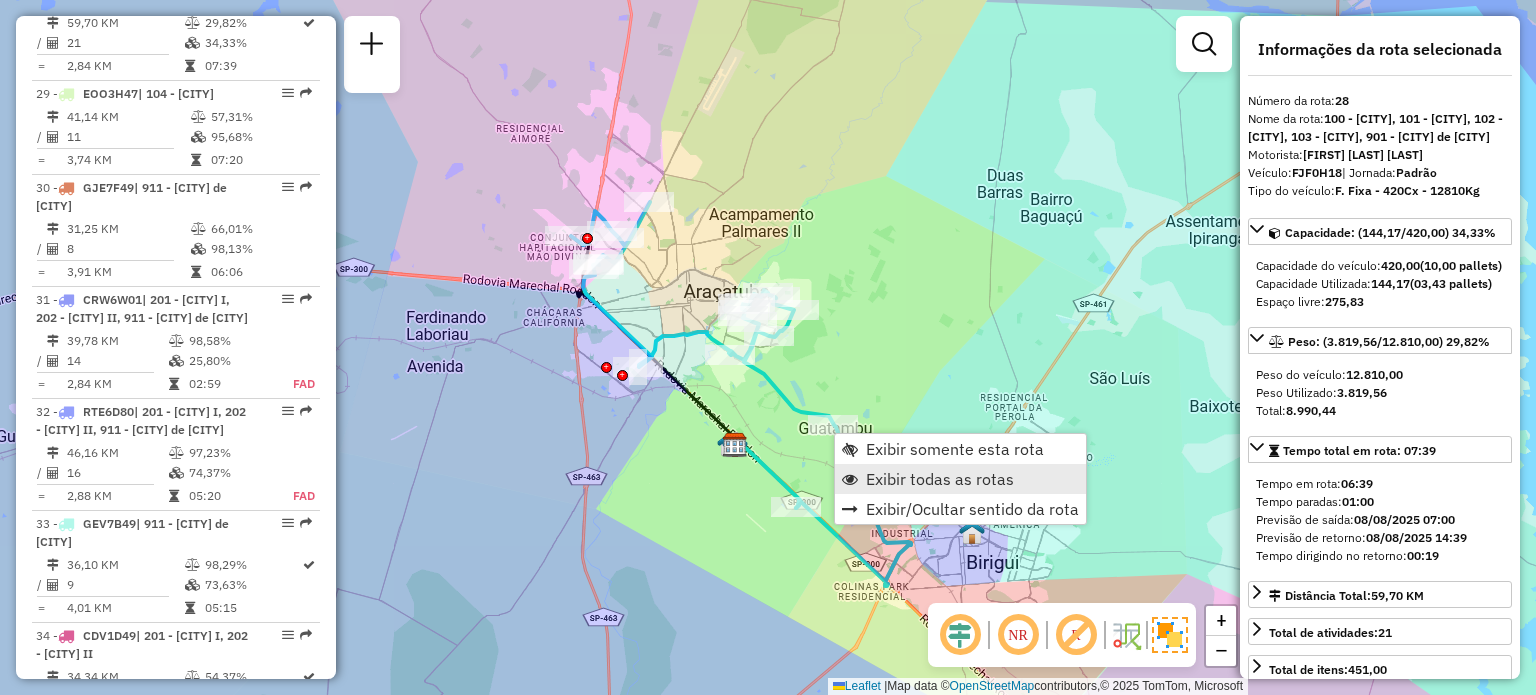 click on "Exibir todas as rotas" at bounding box center [940, 479] 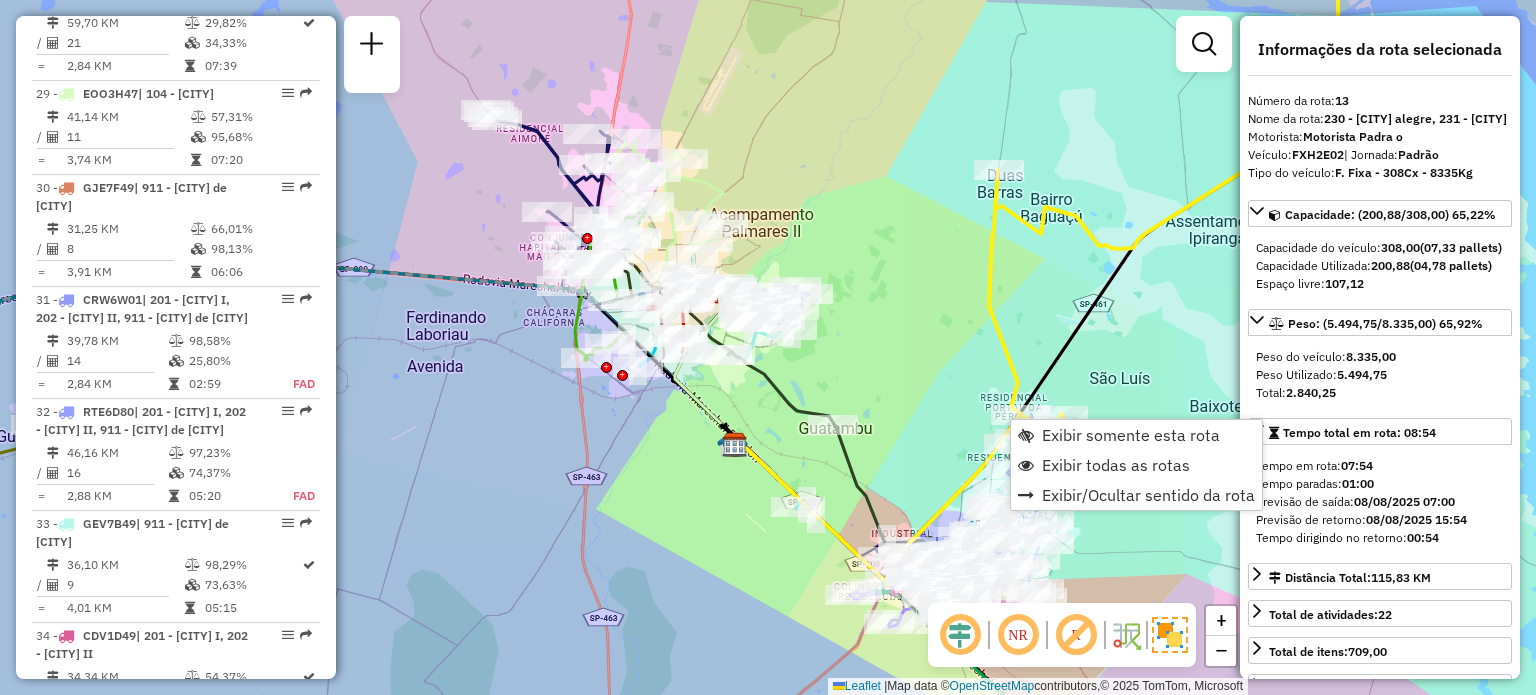 scroll, scrollTop: 2028, scrollLeft: 0, axis: vertical 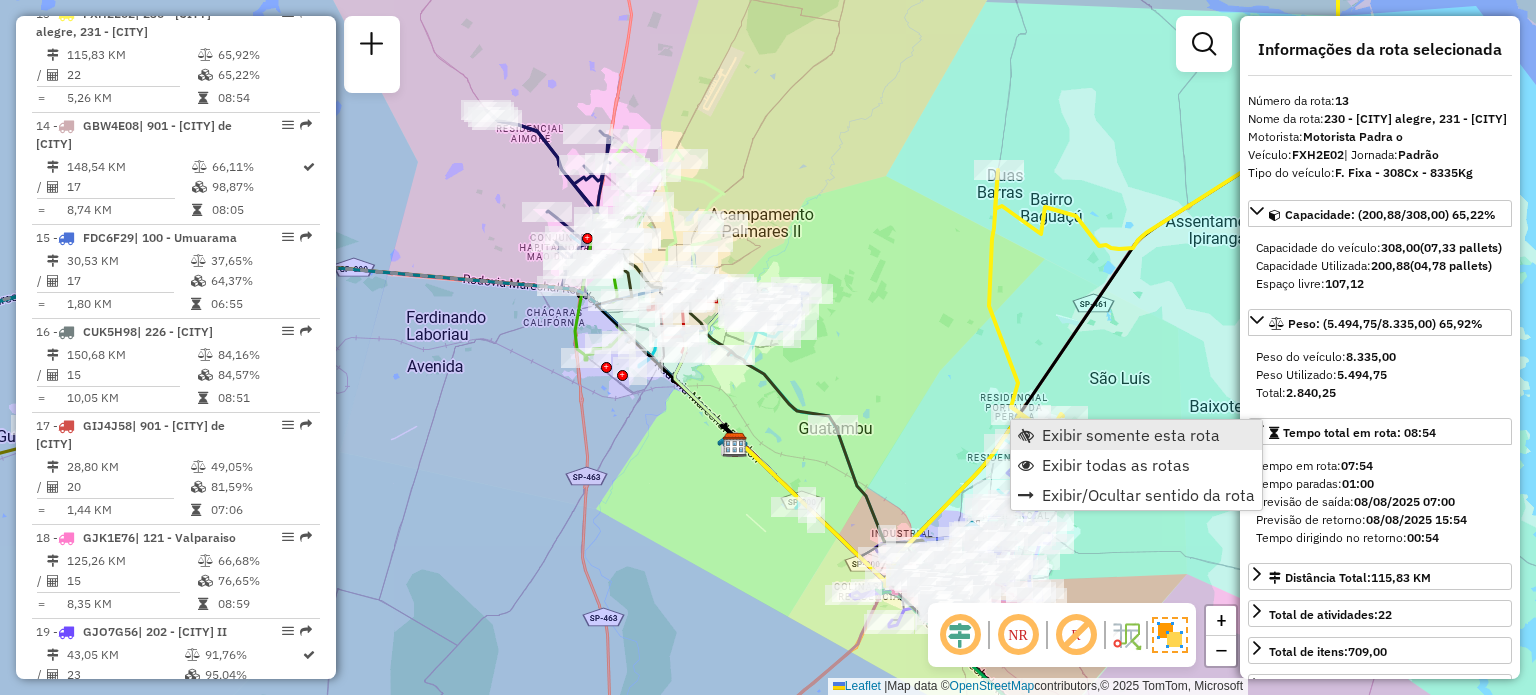click on "Exibir somente esta rota" at bounding box center [1136, 435] 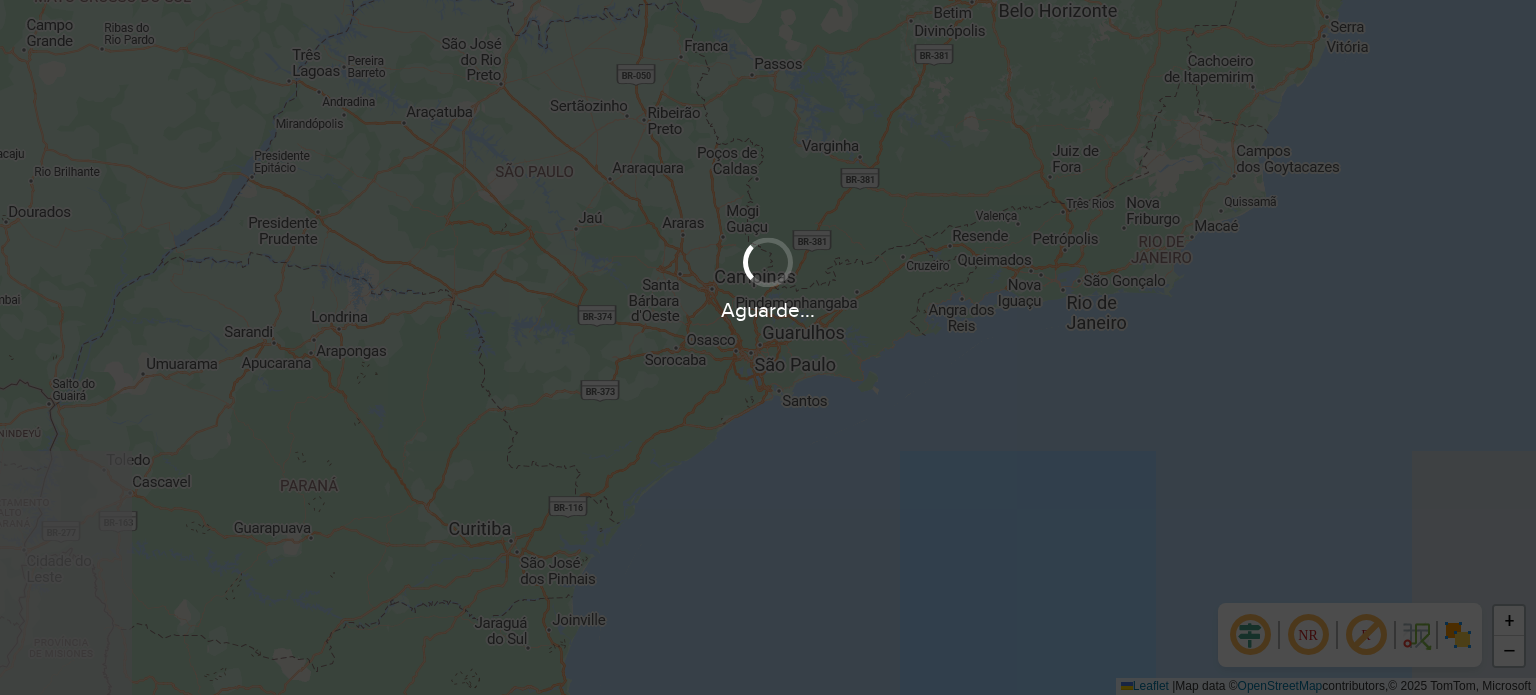 scroll, scrollTop: 0, scrollLeft: 0, axis: both 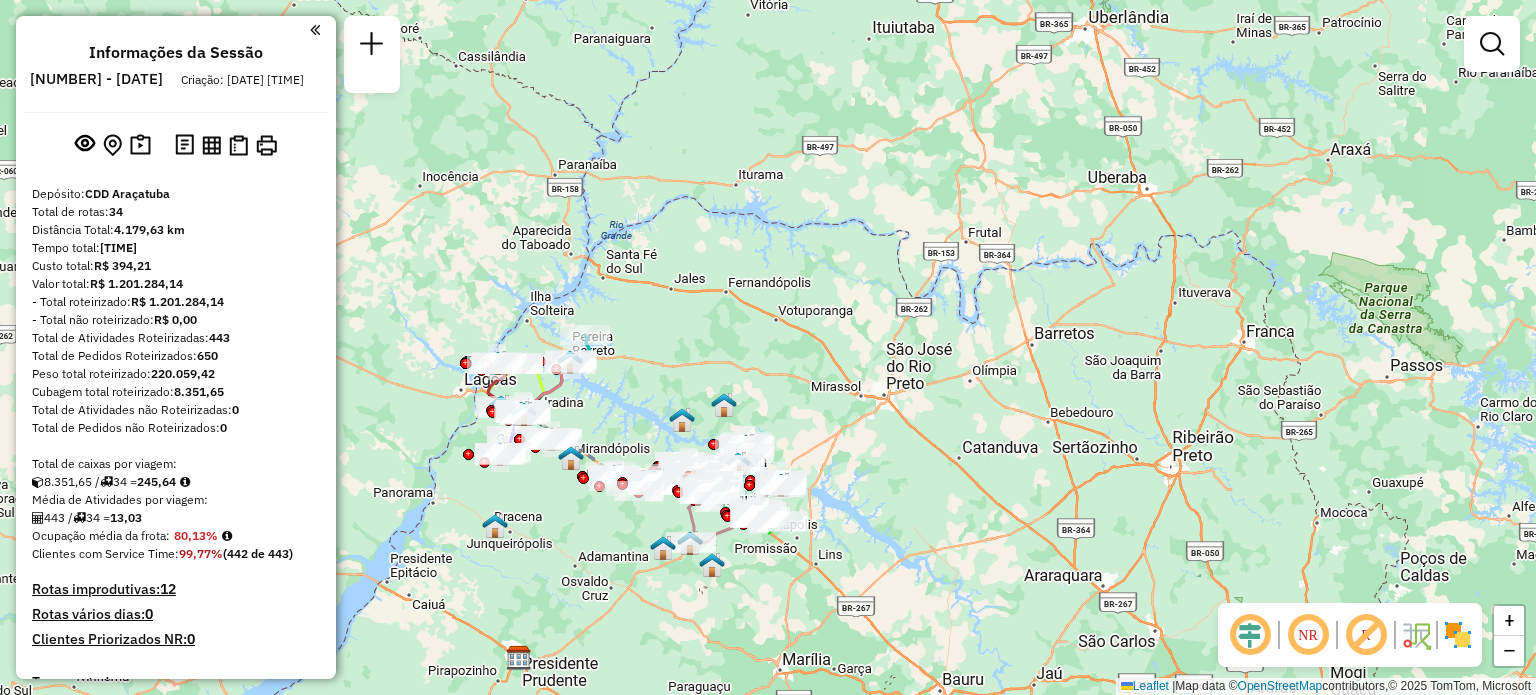 click on "Janela de atendimento Grade de atendimento Capacidade Transportadoras Veículos Cliente Pedidos  Rotas Selecione os dias de semana para filtrar as janelas de atendimento  Seg   Ter   Qua   Qui   Sex   Sáb   Dom  Informe o período da janela de atendimento: De: Até:  Filtrar exatamente a janela do cliente  Considerar janela de atendimento padrão  Selecione os dias de semana para filtrar as grades de atendimento  Seg   Ter   Qua   Qui   Sex   Sáb   Dom   Considerar clientes sem dia de atendimento cadastrado  Clientes fora do dia de atendimento selecionado Filtrar as atividades entre os valores definidos abaixo:  Peso mínimo:   Peso máximo:   Cubagem mínima:   Cubagem máxima:   De:   Até:  Filtrar as atividades entre o tempo de atendimento definido abaixo:  De:   Até:   Considerar capacidade total dos clientes não roteirizados Transportadora: Selecione um ou mais itens Tipo de veículo: Selecione um ou mais itens Veículo: Selecione um ou mais itens Motorista: Selecione um ou mais itens Nome: Rótulo:" 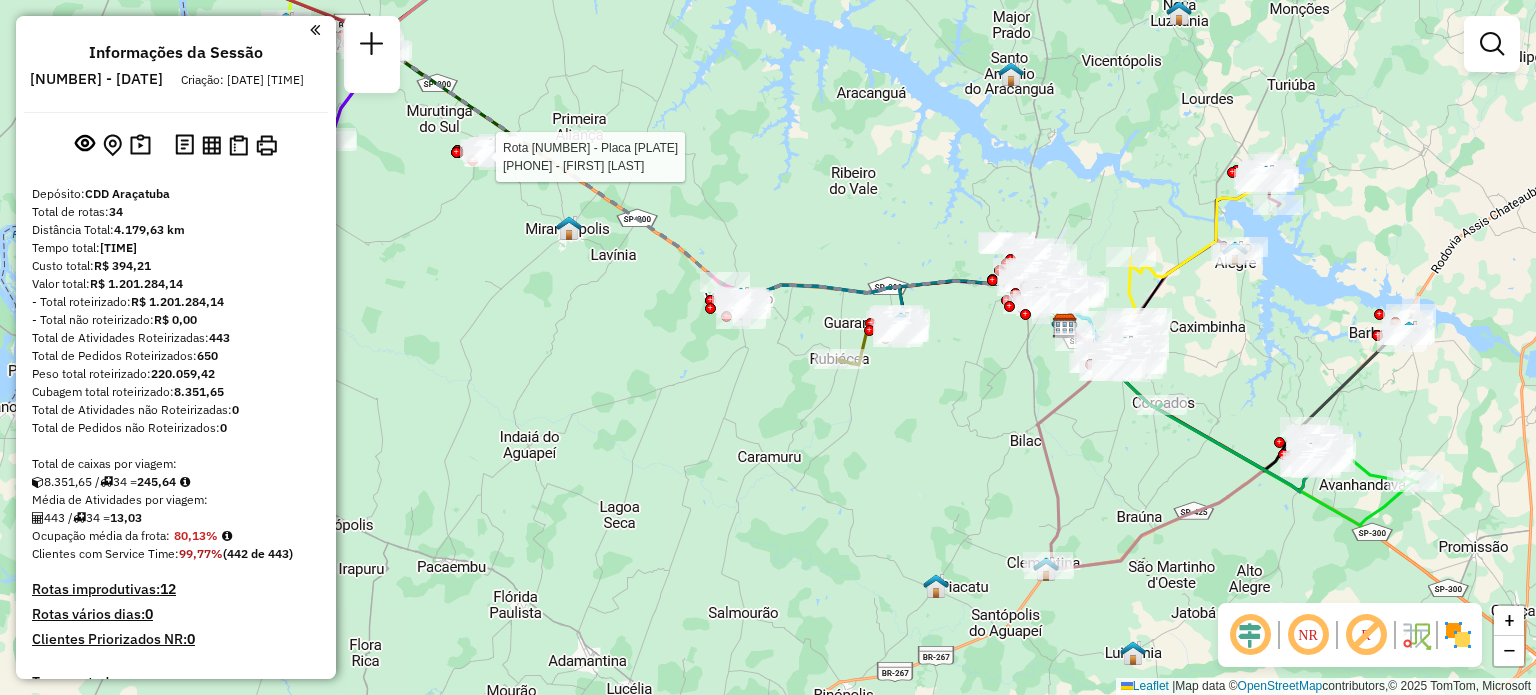 select on "**********" 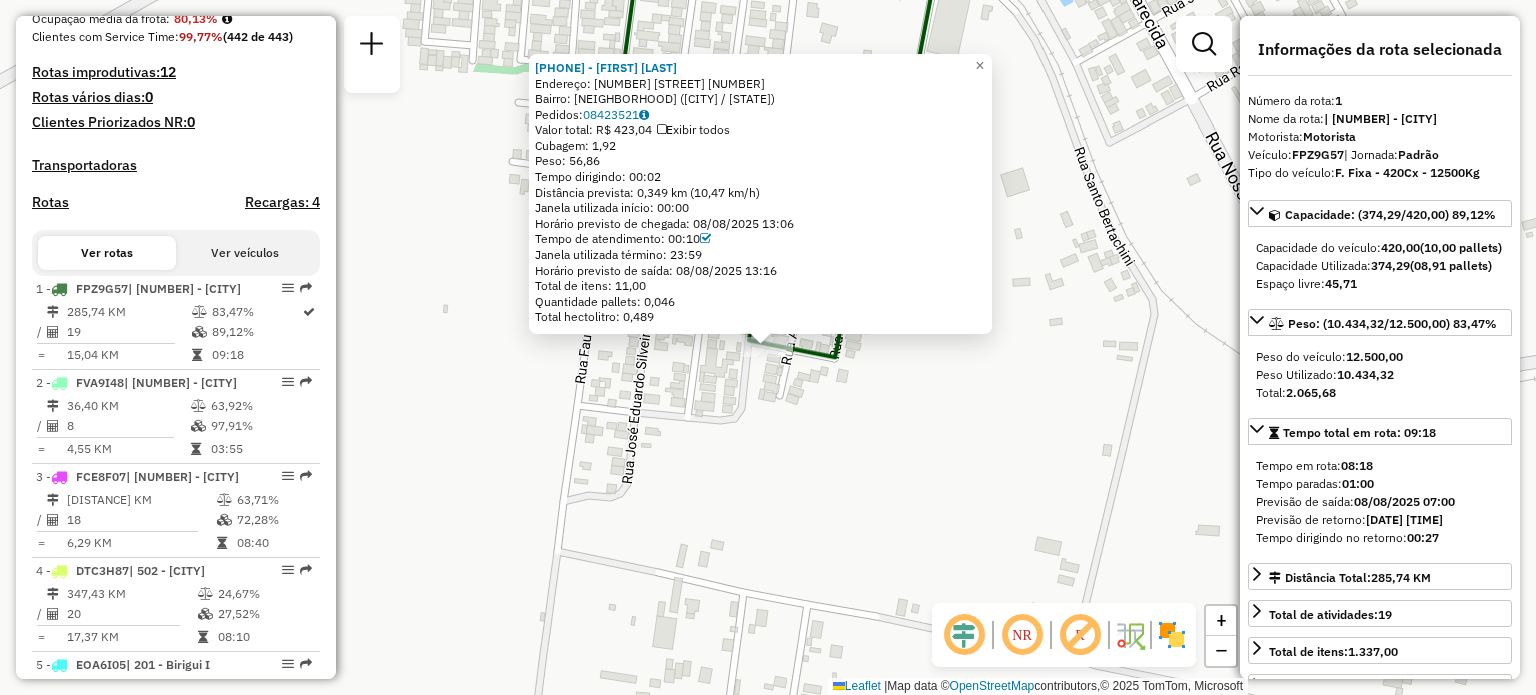 scroll, scrollTop: 795, scrollLeft: 0, axis: vertical 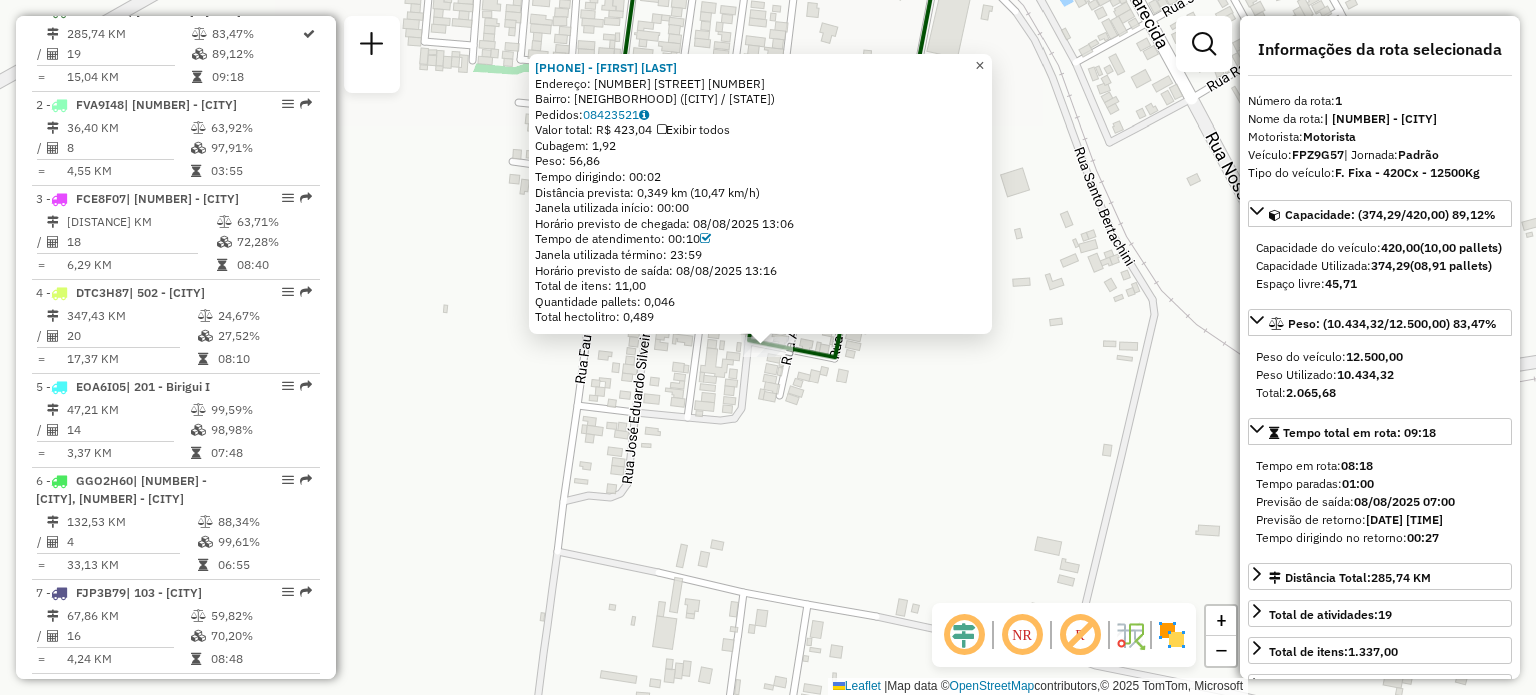click on "×" 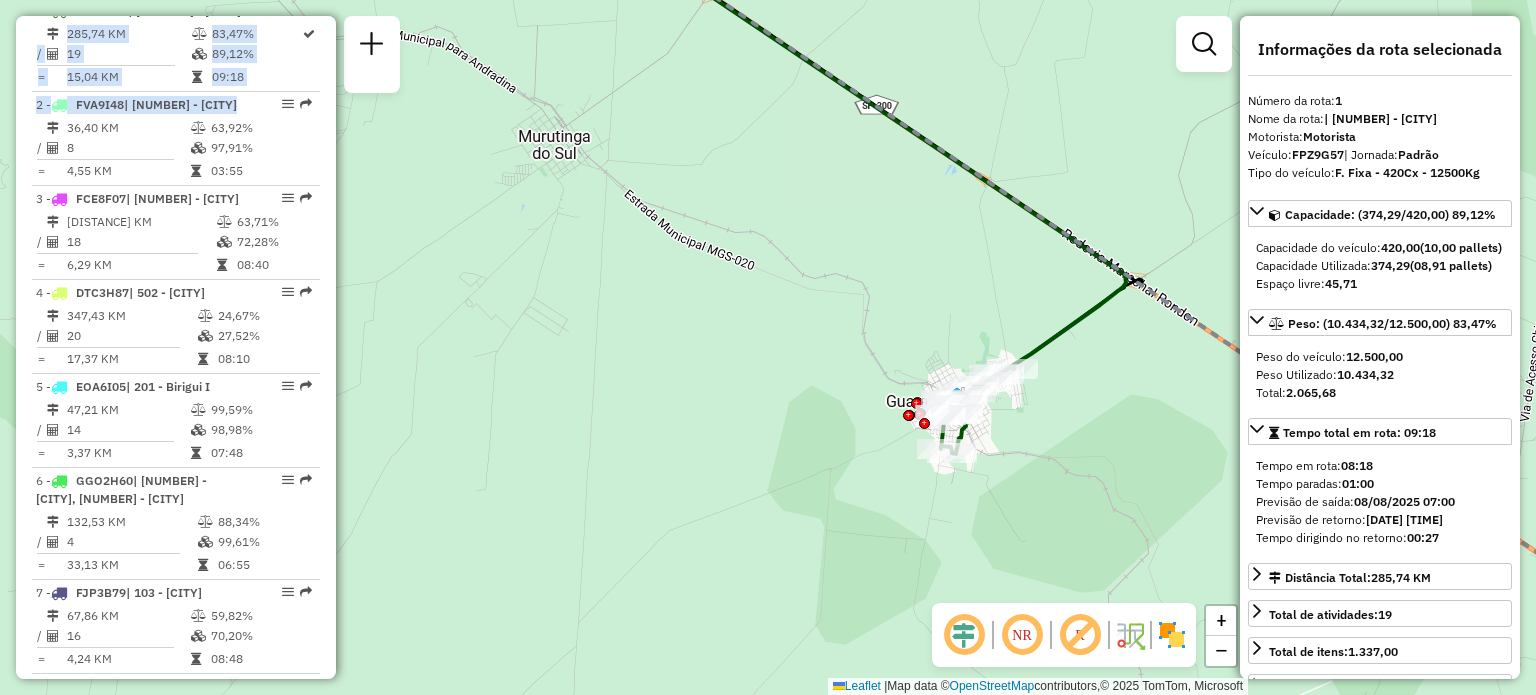 drag, startPoint x: 329, startPoint y: 209, endPoint x: 322, endPoint y: 71, distance: 138.17743 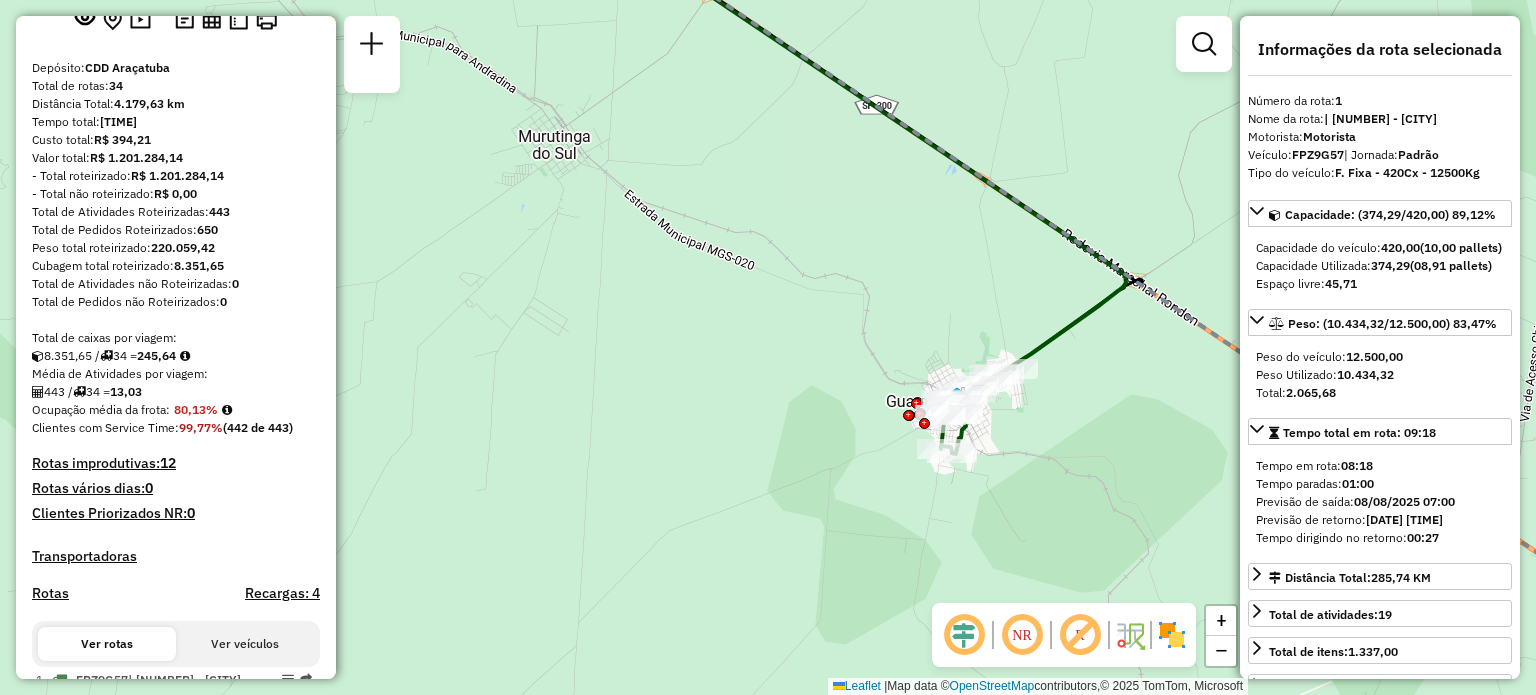 scroll, scrollTop: 0, scrollLeft: 0, axis: both 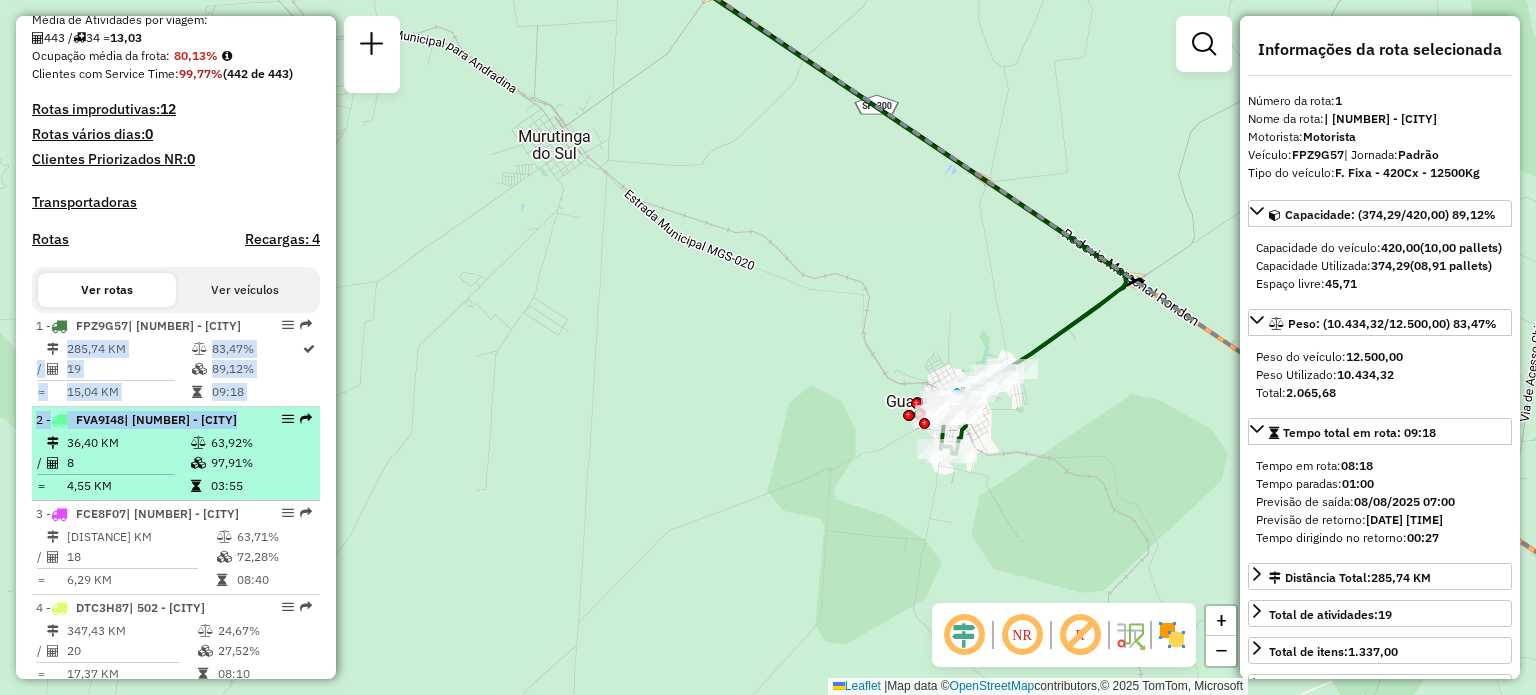 click on "| [NUMBER] - [CITY]" at bounding box center [180, 419] 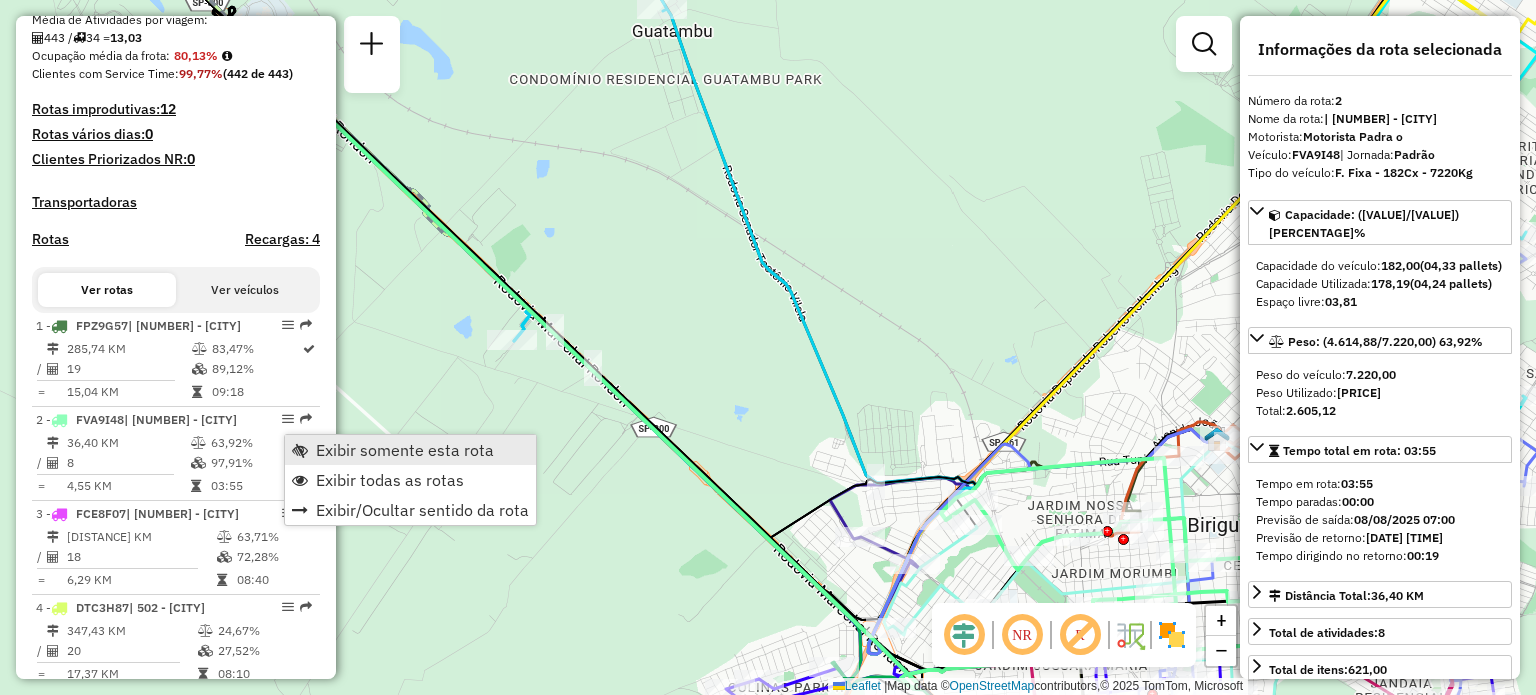 click on "Exibir somente esta rota" at bounding box center [405, 450] 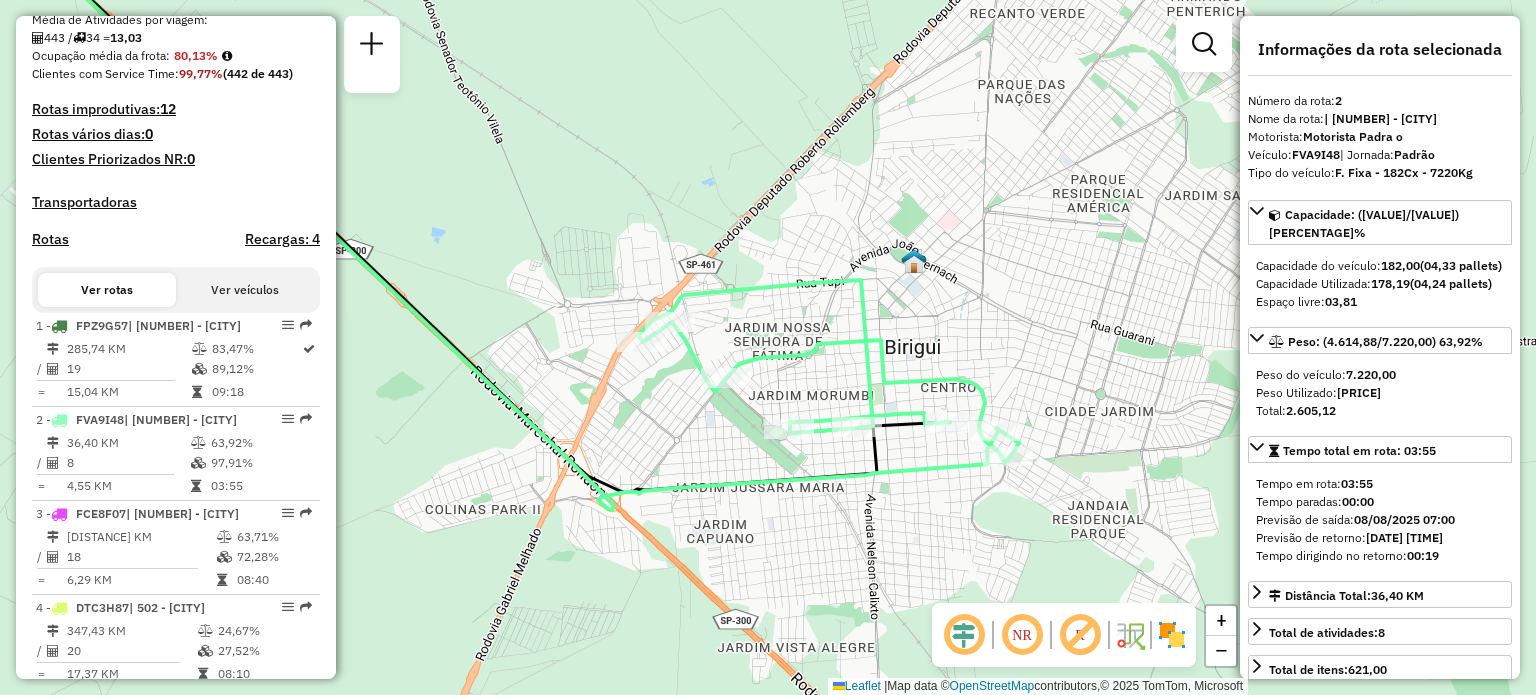 drag, startPoint x: 778, startPoint y: 532, endPoint x: 475, endPoint y: 357, distance: 349.9057 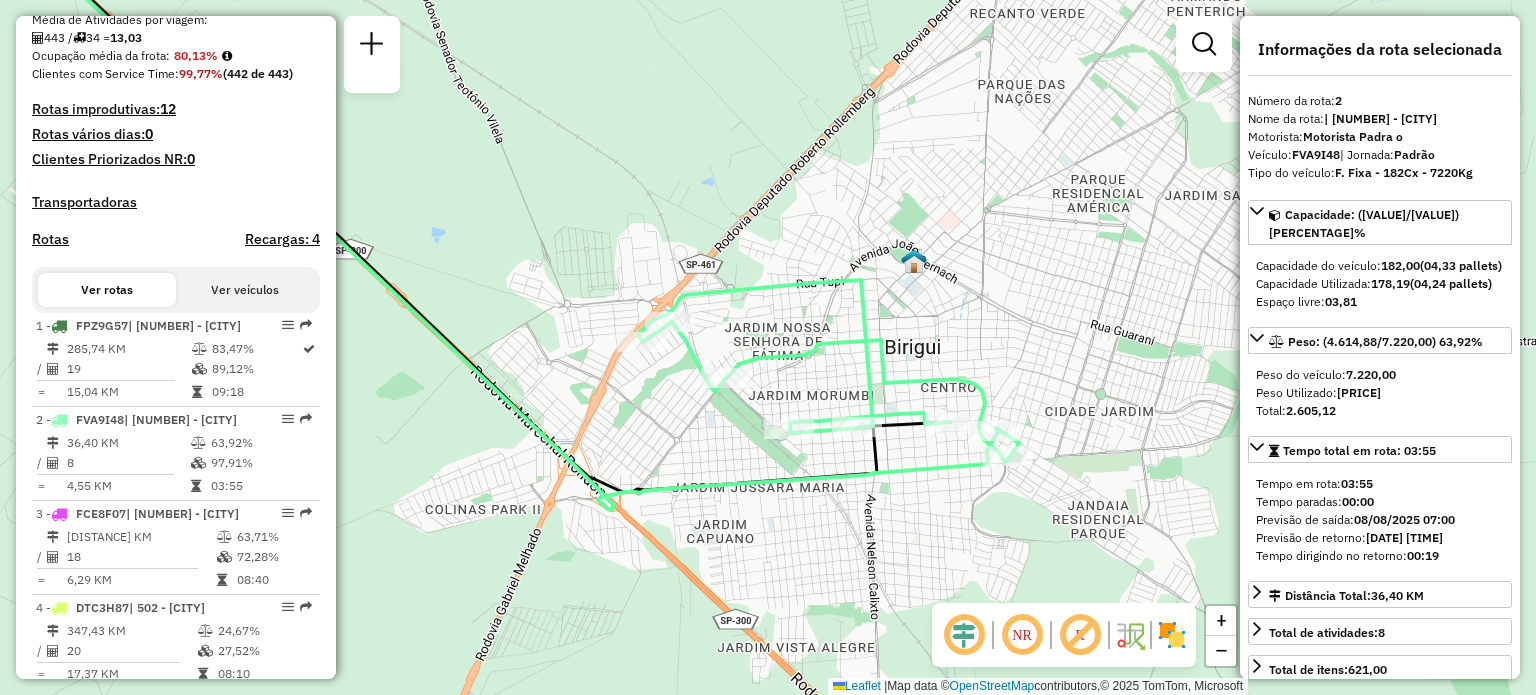 click 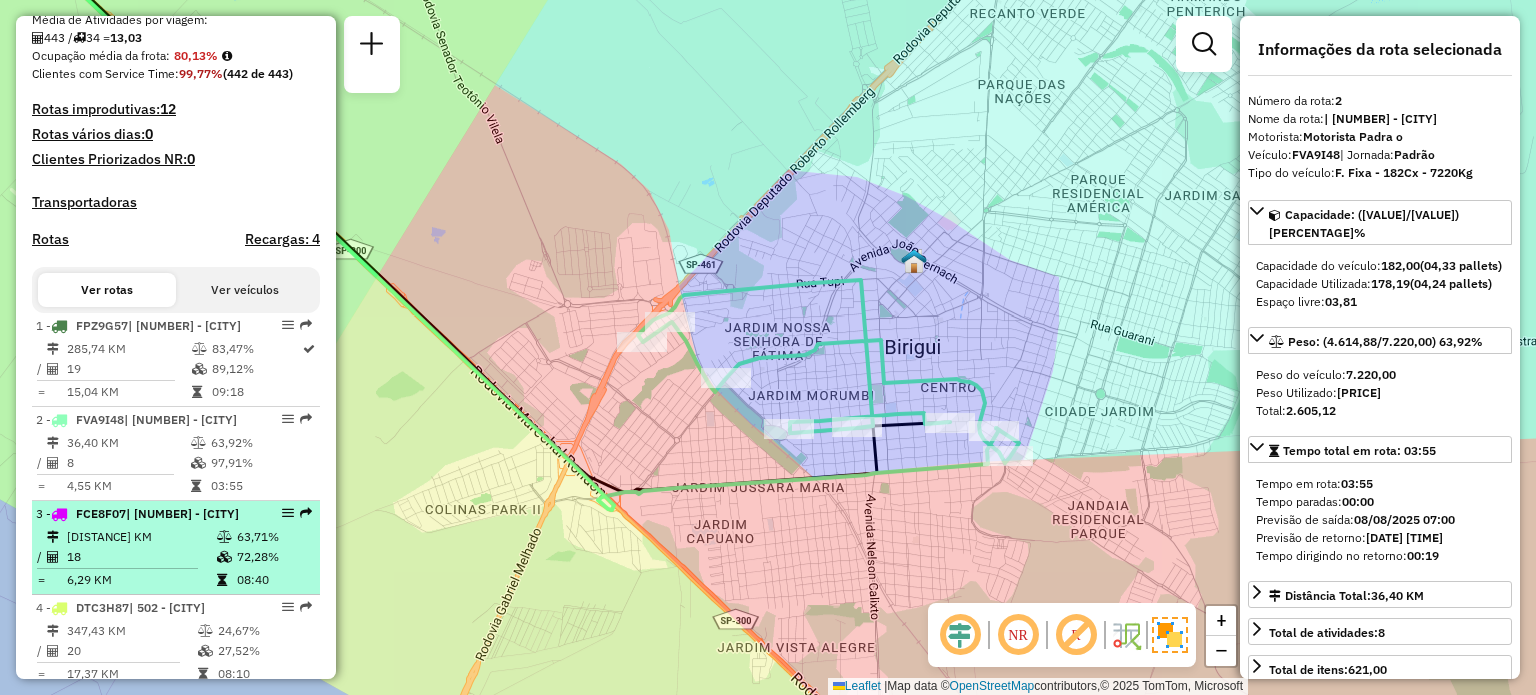 click on "[PHONE] - [NAME]" at bounding box center (176, 548) 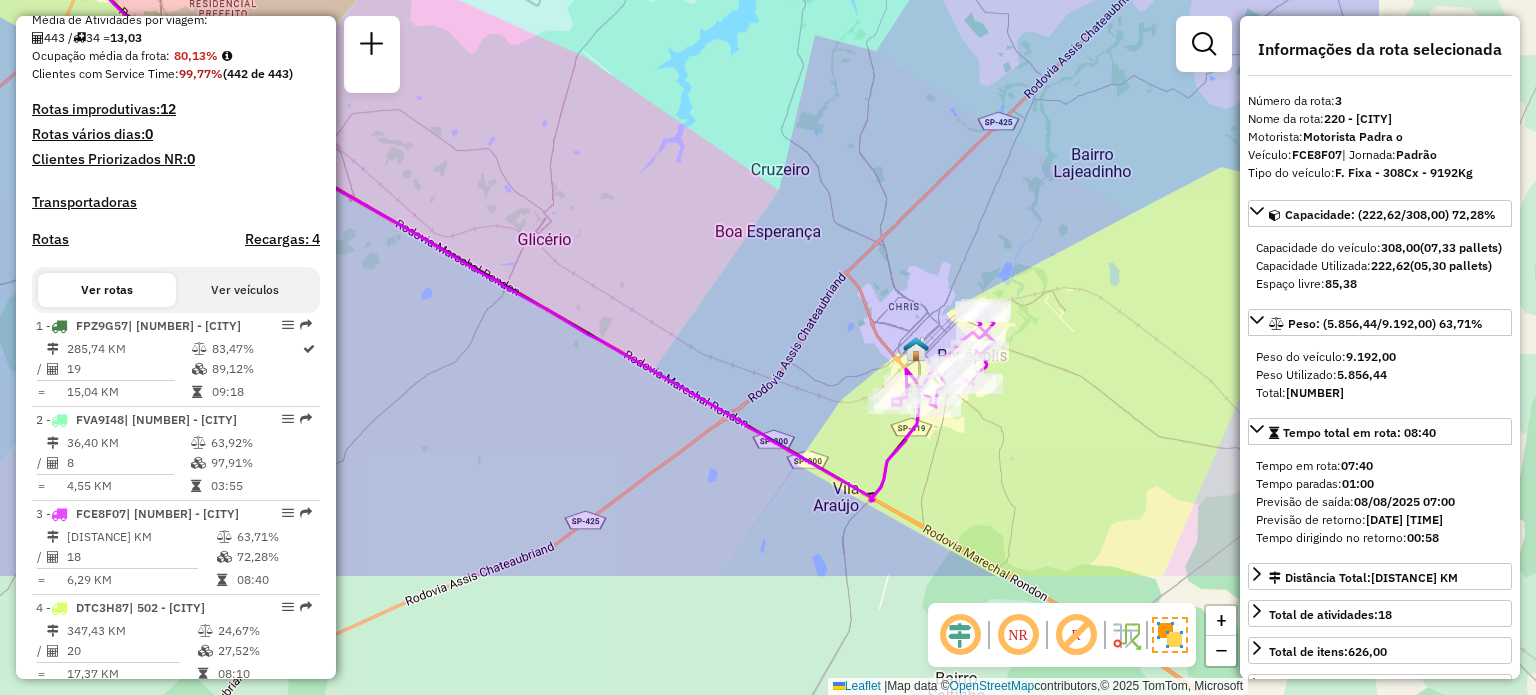 drag, startPoint x: 712, startPoint y: 549, endPoint x: 402, endPoint y: 361, distance: 362.55206 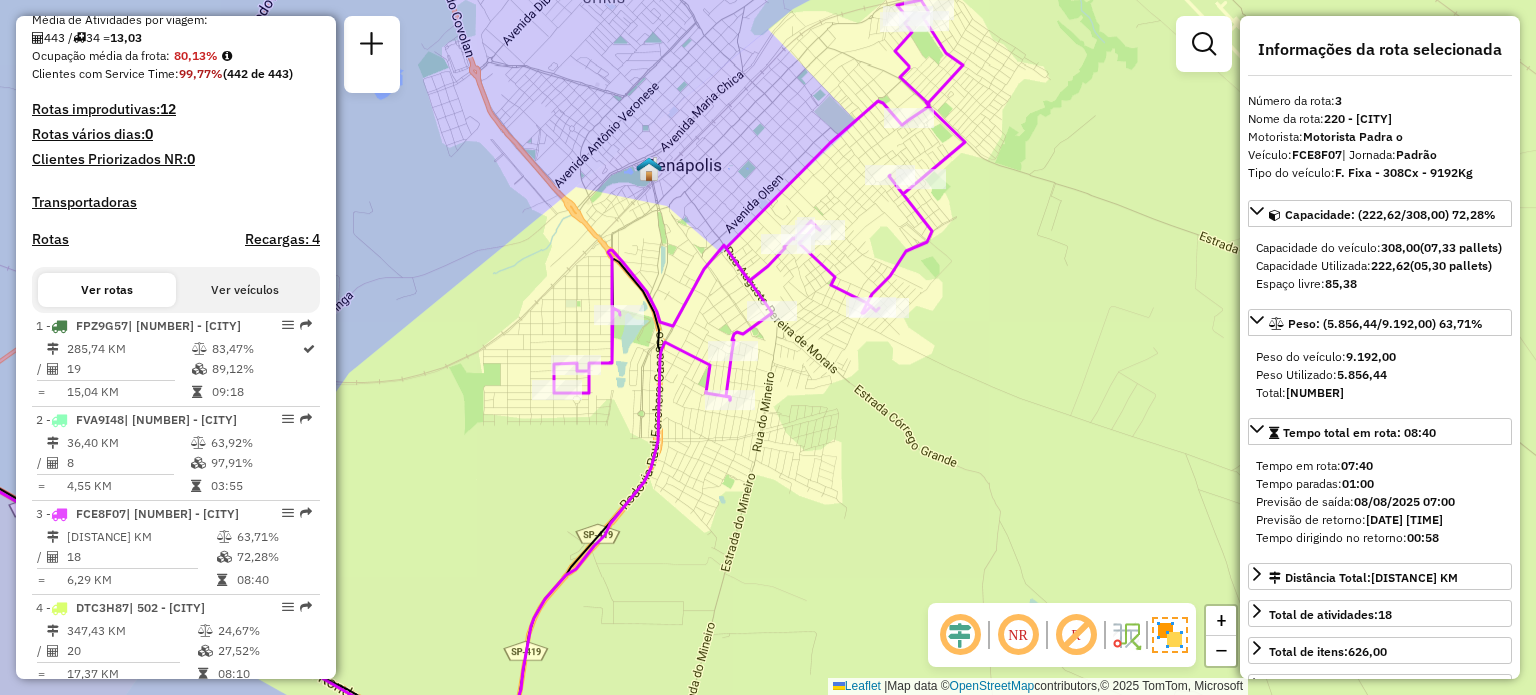 click on "Janela de atendimento Grade de atendimento Capacidade Transportadoras Veículos Cliente Pedidos  Rotas Selecione os dias de semana para filtrar as janelas de atendimento  Seg   Ter   Qua   Qui   Sex   Sáb   Dom  Informe o período da janela de atendimento: De: Até:  Filtrar exatamente a janela do cliente  Considerar janela de atendimento padrão  Selecione os dias de semana para filtrar as grades de atendimento  Seg   Ter   Qua   Qui   Sex   Sáb   Dom   Considerar clientes sem dia de atendimento cadastrado  Clientes fora do dia de atendimento selecionado Filtrar as atividades entre os valores definidos abaixo:  Peso mínimo:   Peso máximo:   Cubagem mínima:   Cubagem máxima:   De:   Até:  Filtrar as atividades entre o tempo de atendimento definido abaixo:  De:   Até:   Considerar capacidade total dos clientes não roteirizados Transportadora: Selecione um ou mais itens Tipo de veículo: Selecione um ou mais itens Veículo: Selecione um ou mais itens Motorista: Selecione um ou mais itens Nome: Rótulo:" 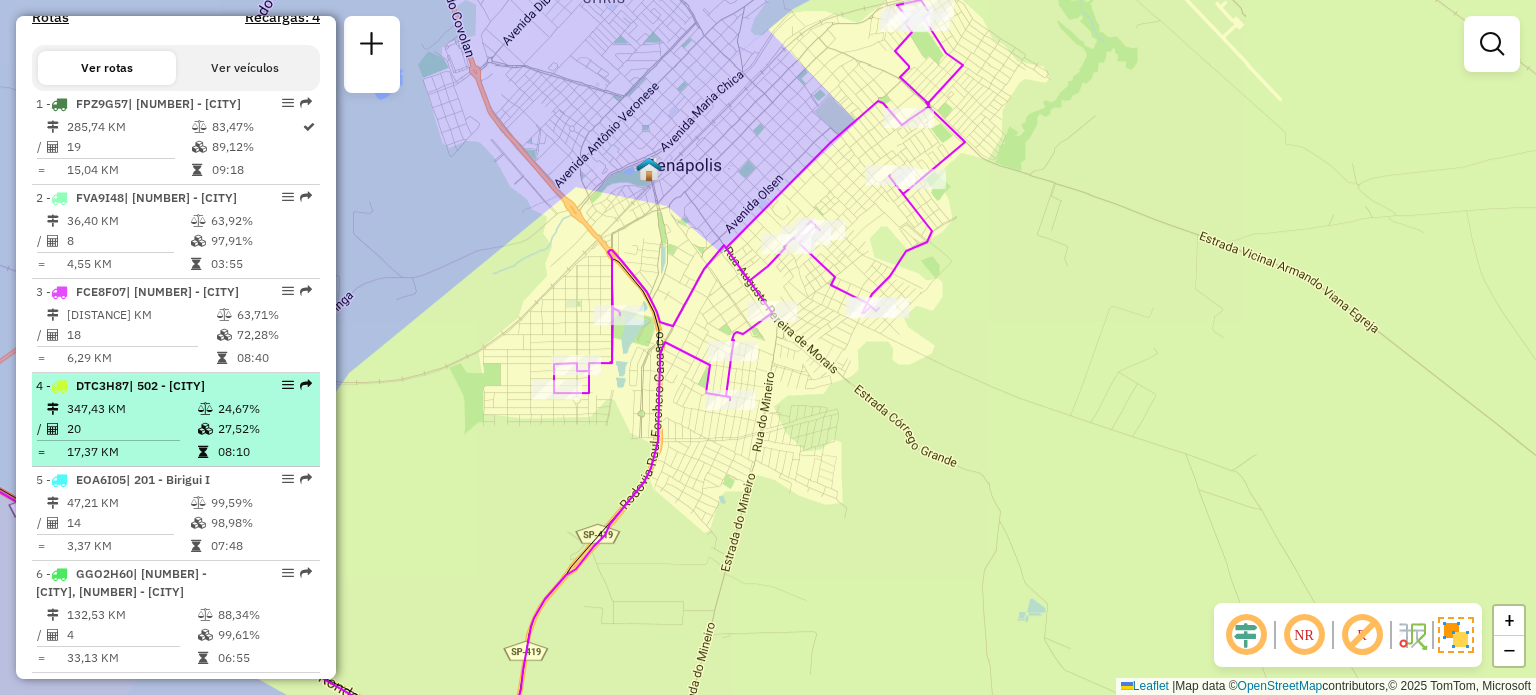 scroll, scrollTop: 704, scrollLeft: 0, axis: vertical 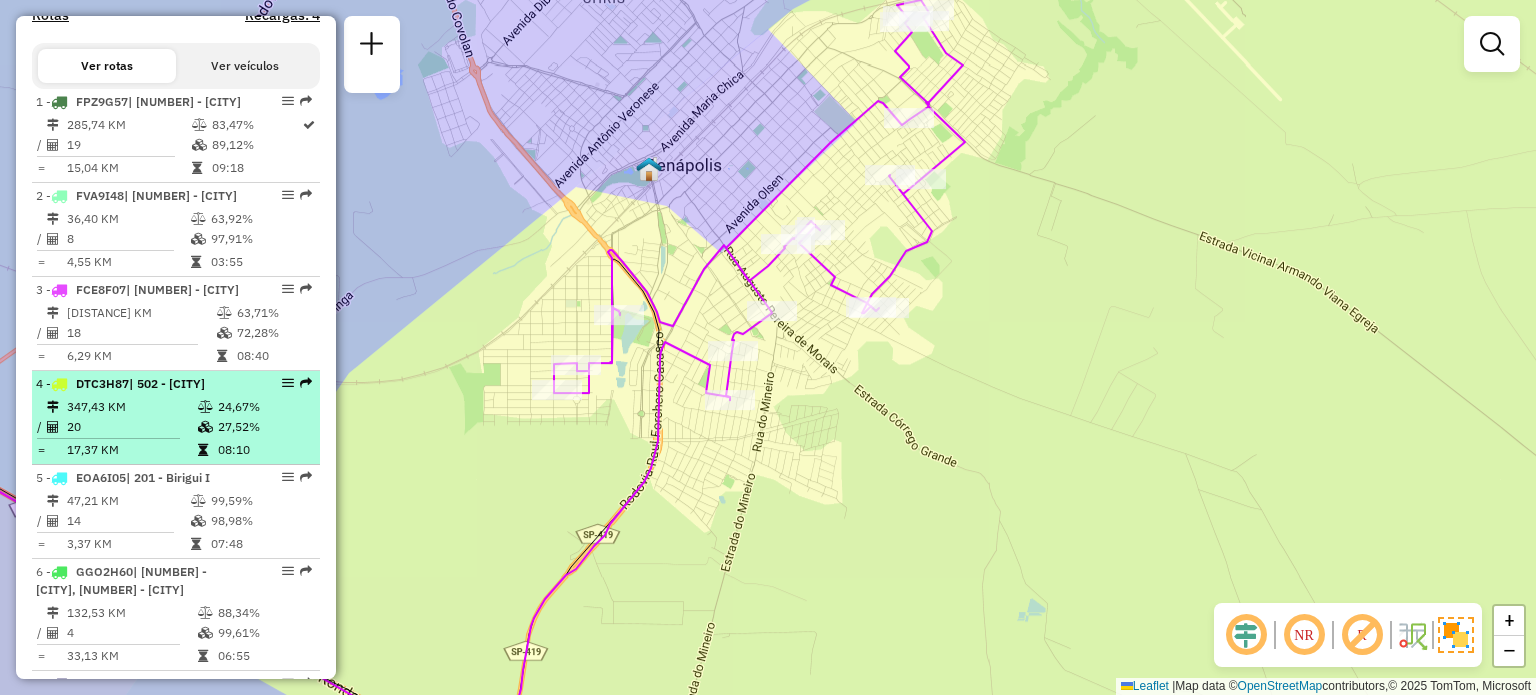 click on "47,21 KM" at bounding box center [128, 501] 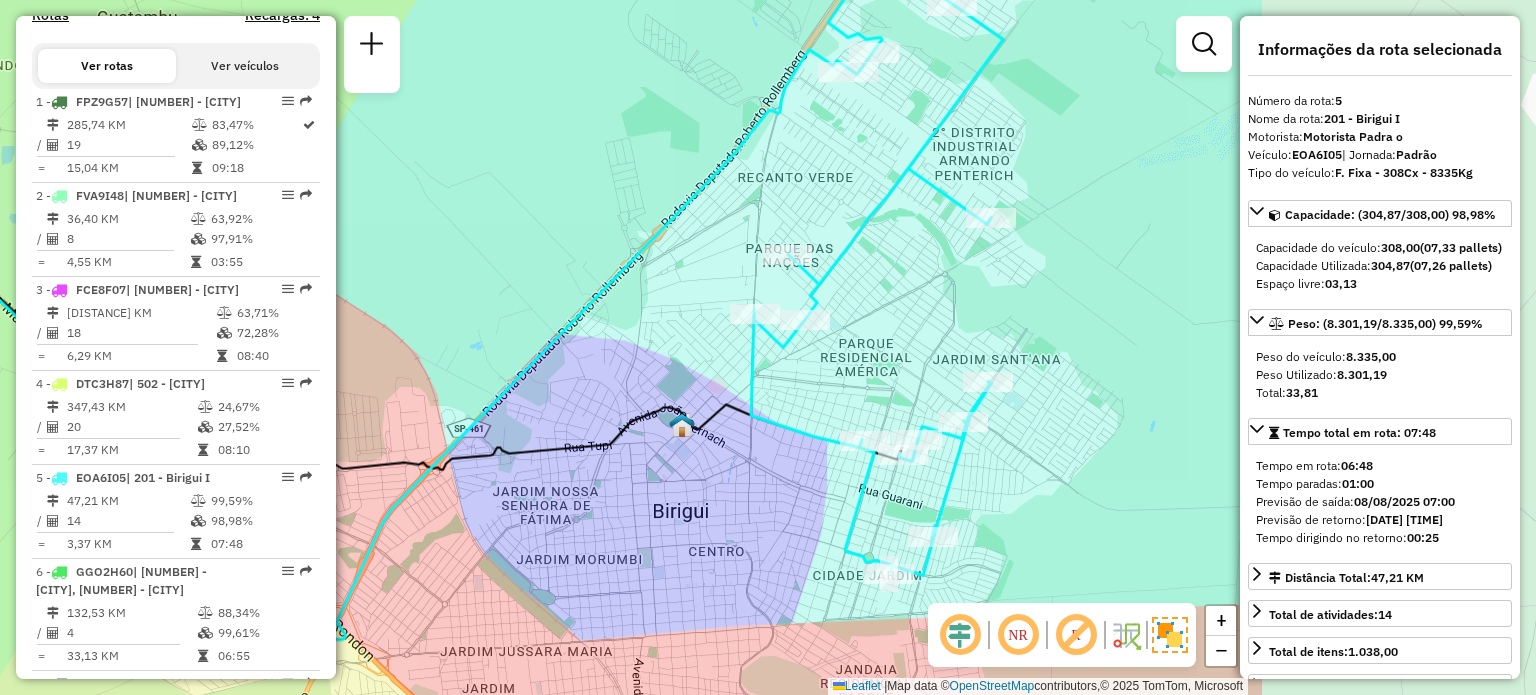 drag, startPoint x: 836, startPoint y: 417, endPoint x: 409, endPoint y: 366, distance: 430.03488 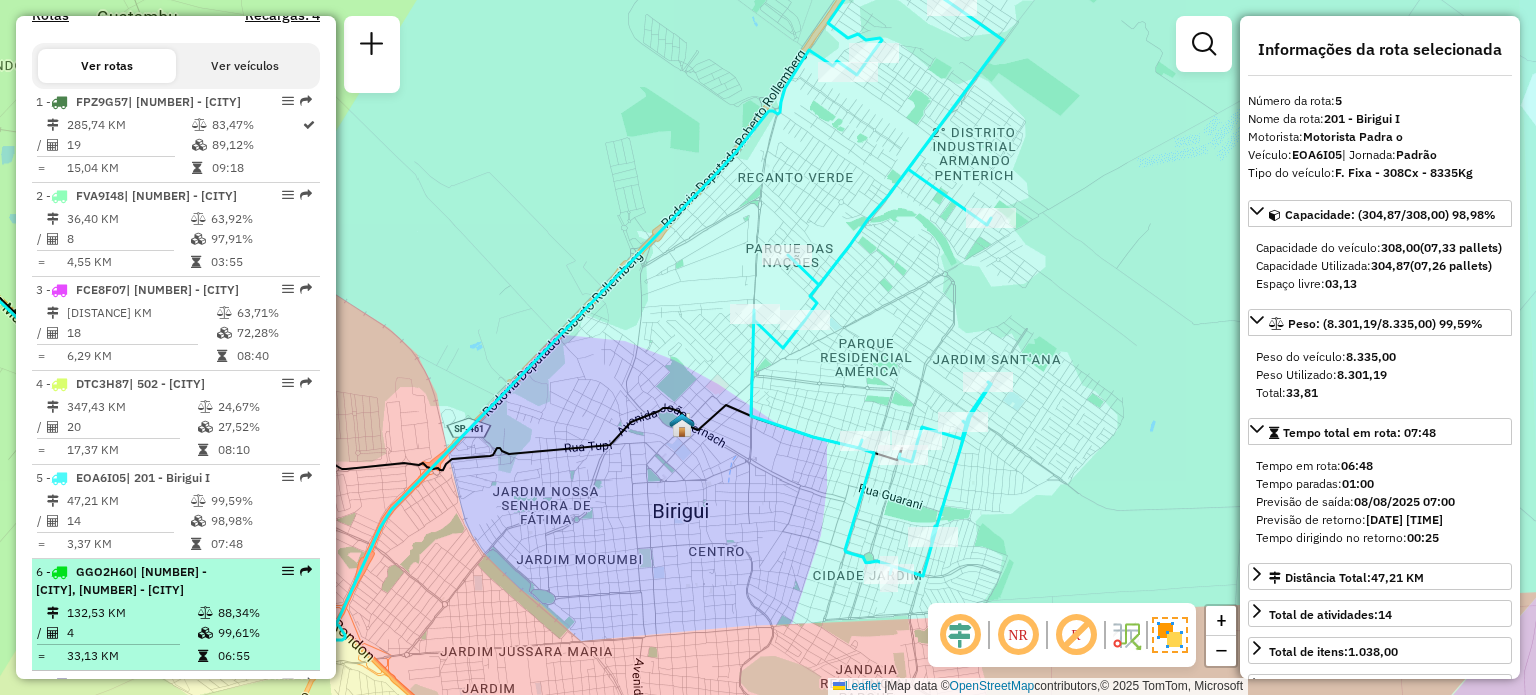 click on "| [NUMBER] - [CITY], [NUMBER] - [CITY]" at bounding box center [121, 580] 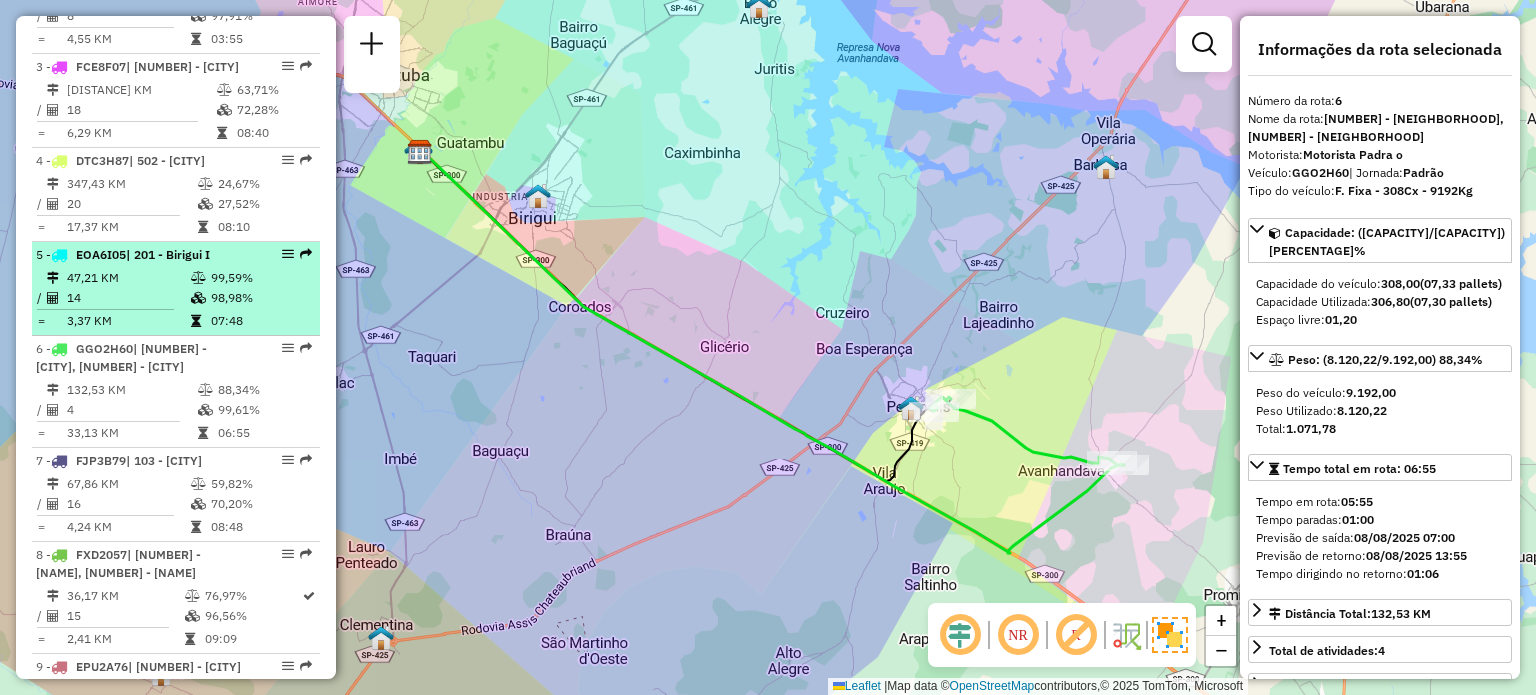scroll, scrollTop: 928, scrollLeft: 0, axis: vertical 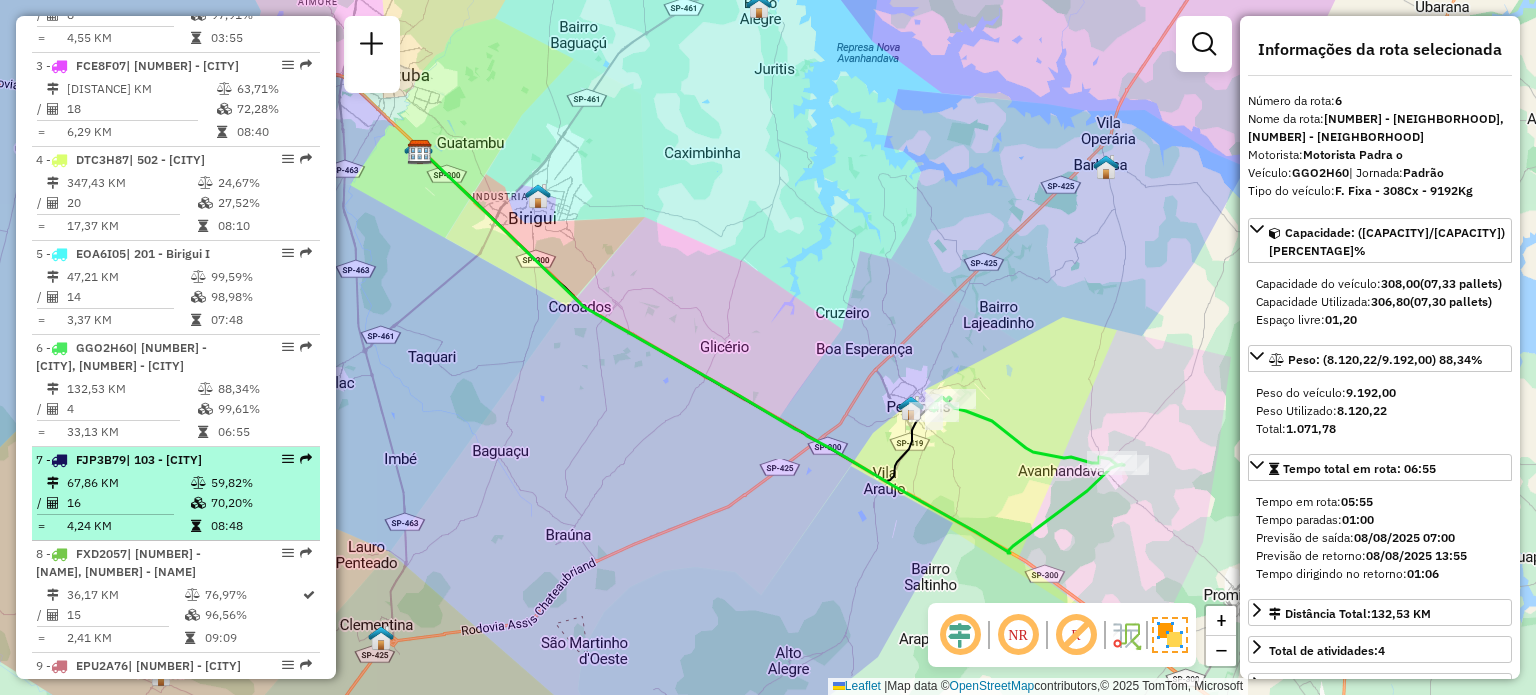 click on "67,86 KM" at bounding box center [128, 483] 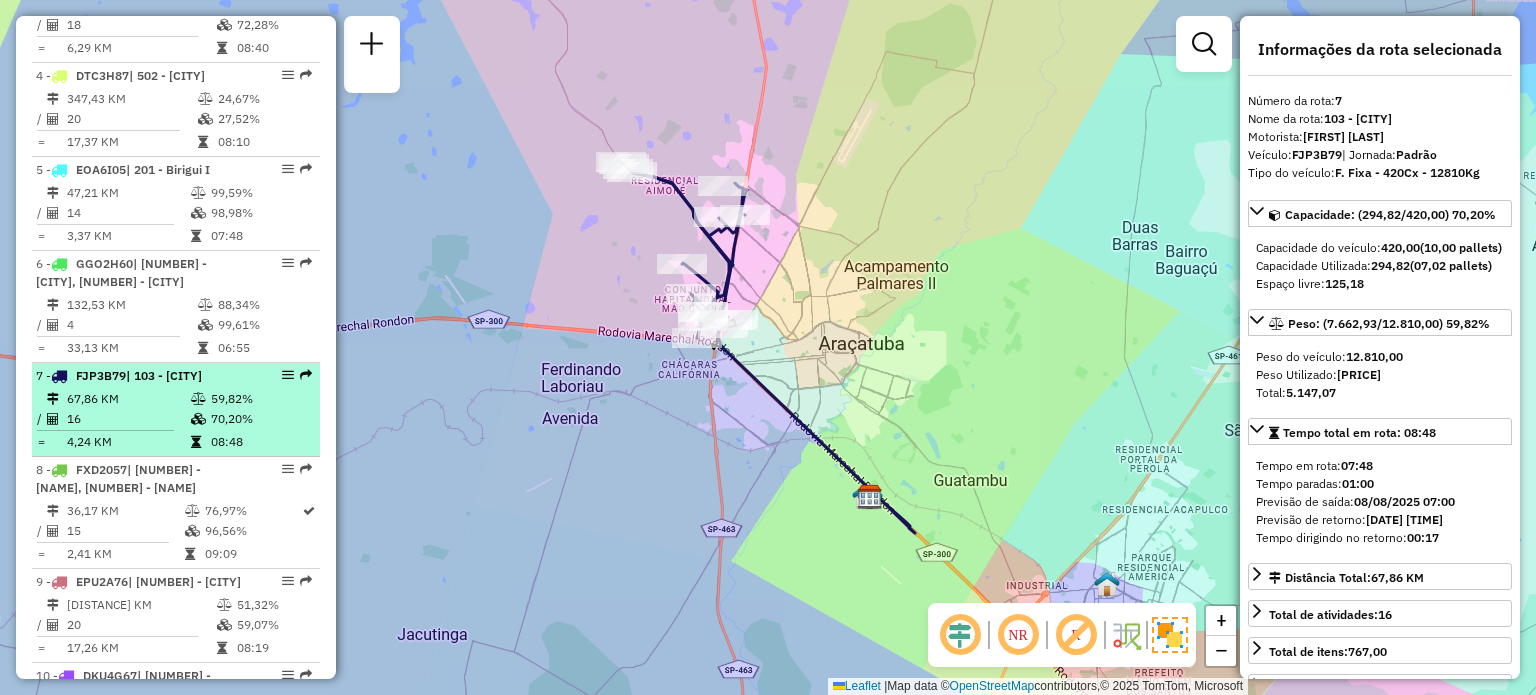 scroll, scrollTop: 1018, scrollLeft: 0, axis: vertical 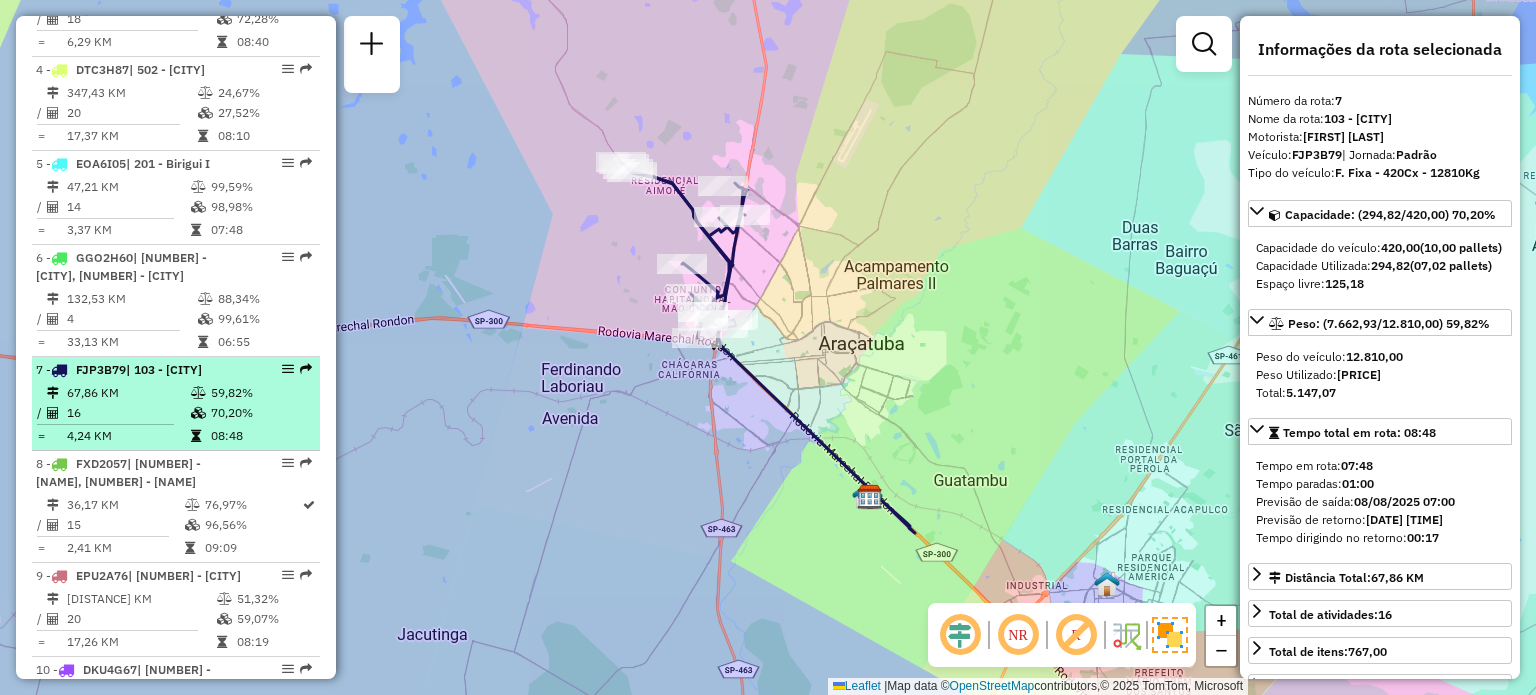 click on "[PHONE] - [NAME]" at bounding box center (142, 473) 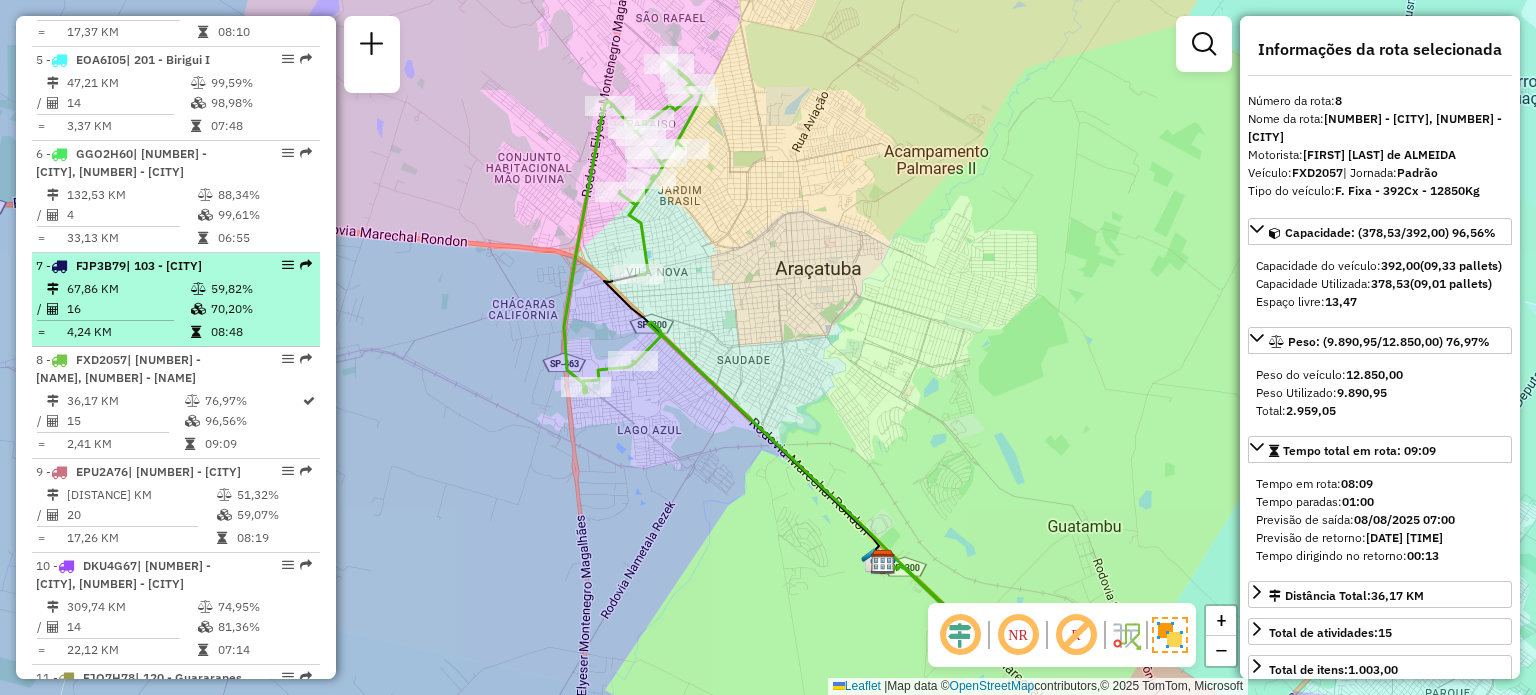 scroll, scrollTop: 1124, scrollLeft: 0, axis: vertical 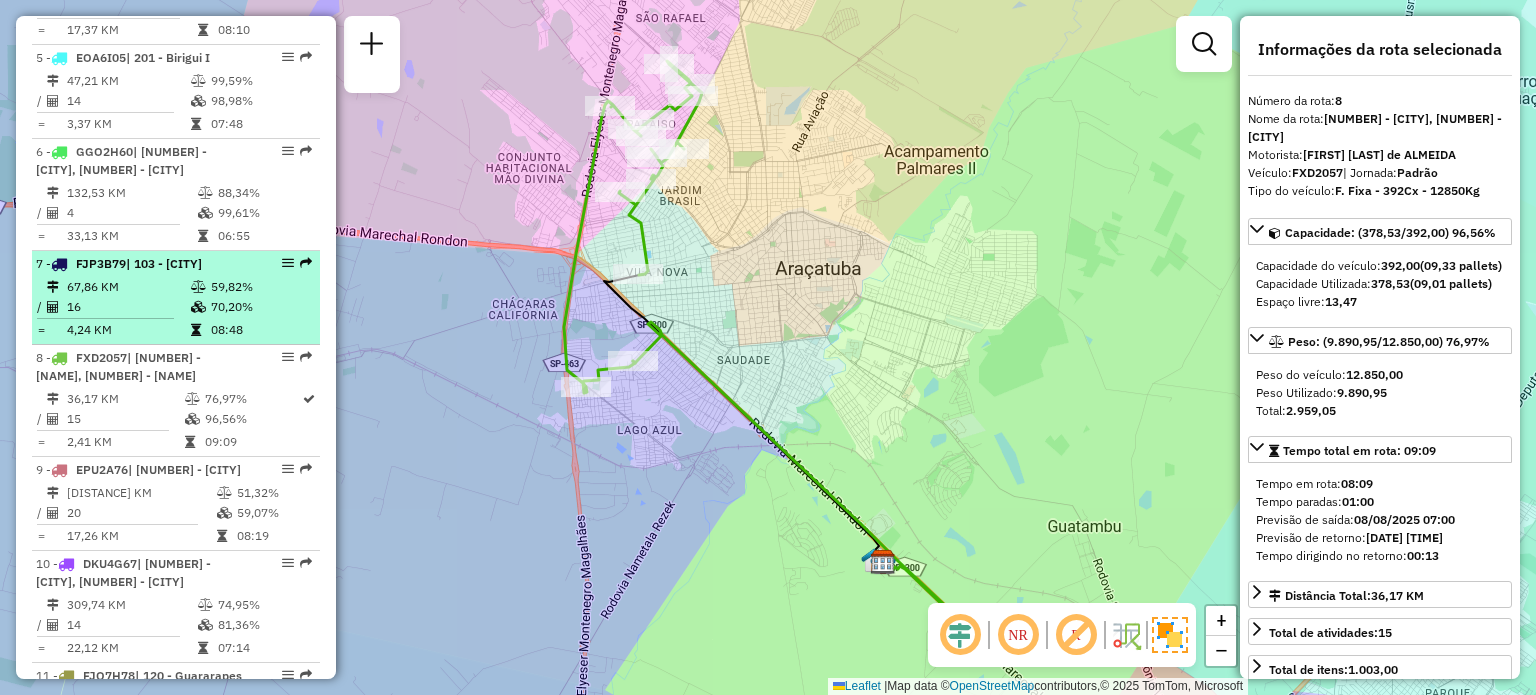 click on "| [NUMBER] - [CITY]" at bounding box center [184, 469] 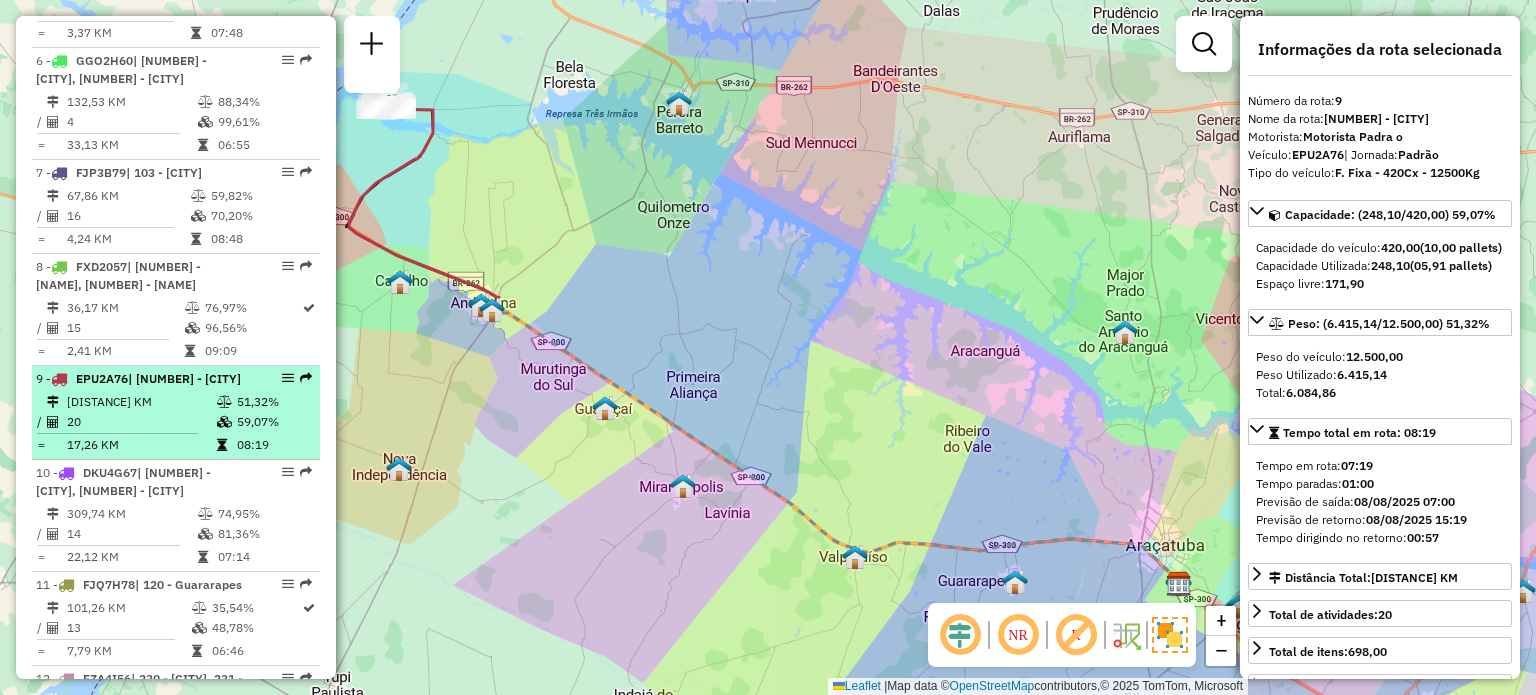 scroll, scrollTop: 1218, scrollLeft: 0, axis: vertical 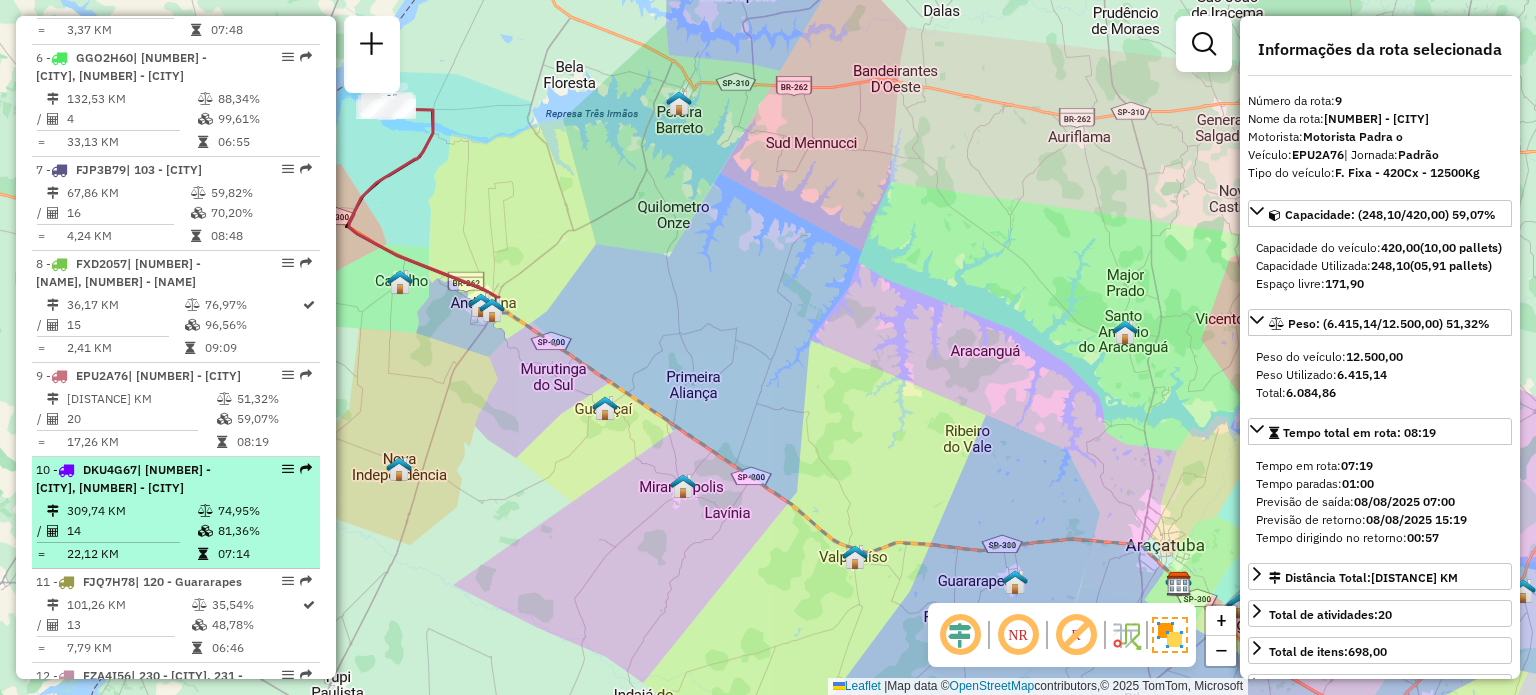 click on "| [NUMBER] - [NAME] | [NUMBER] - [CITY], [NUMBER] - [CITY]" at bounding box center (142, 479) 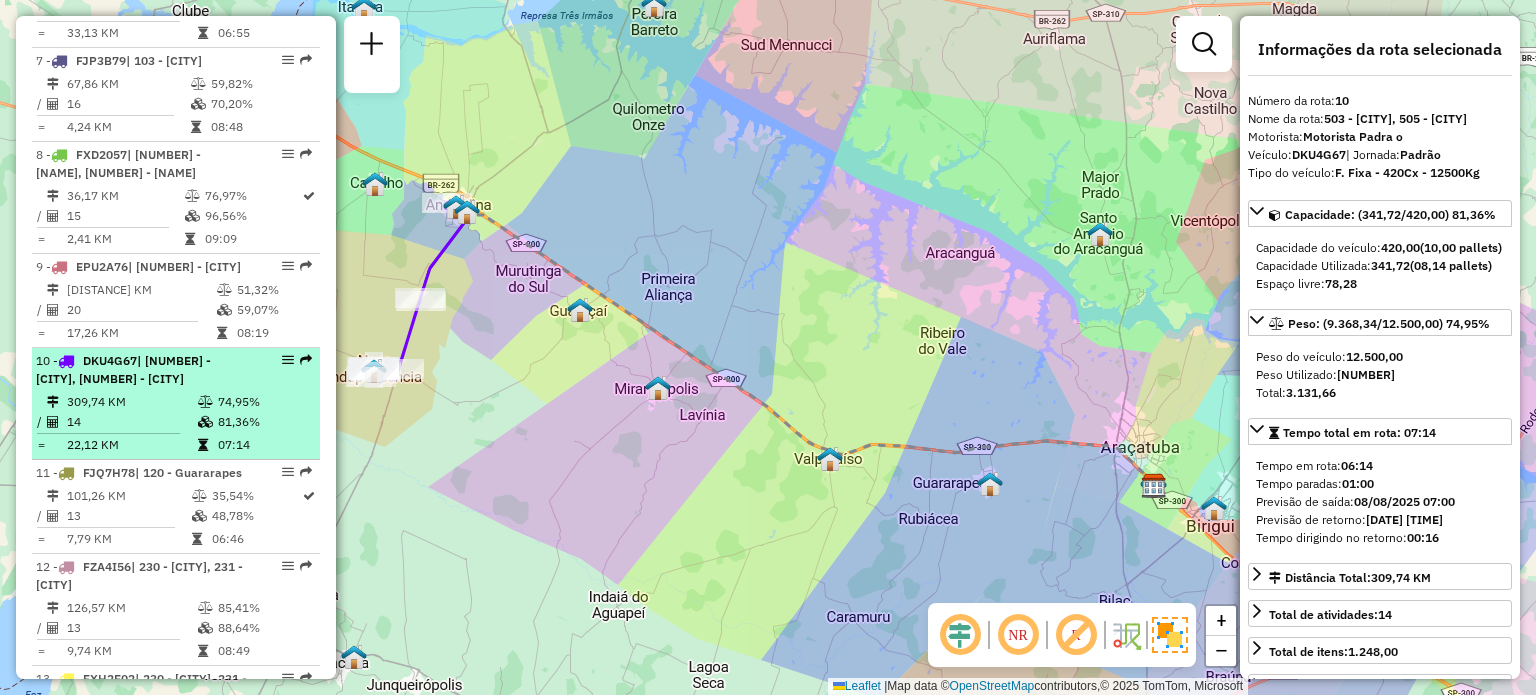 scroll, scrollTop: 1330, scrollLeft: 0, axis: vertical 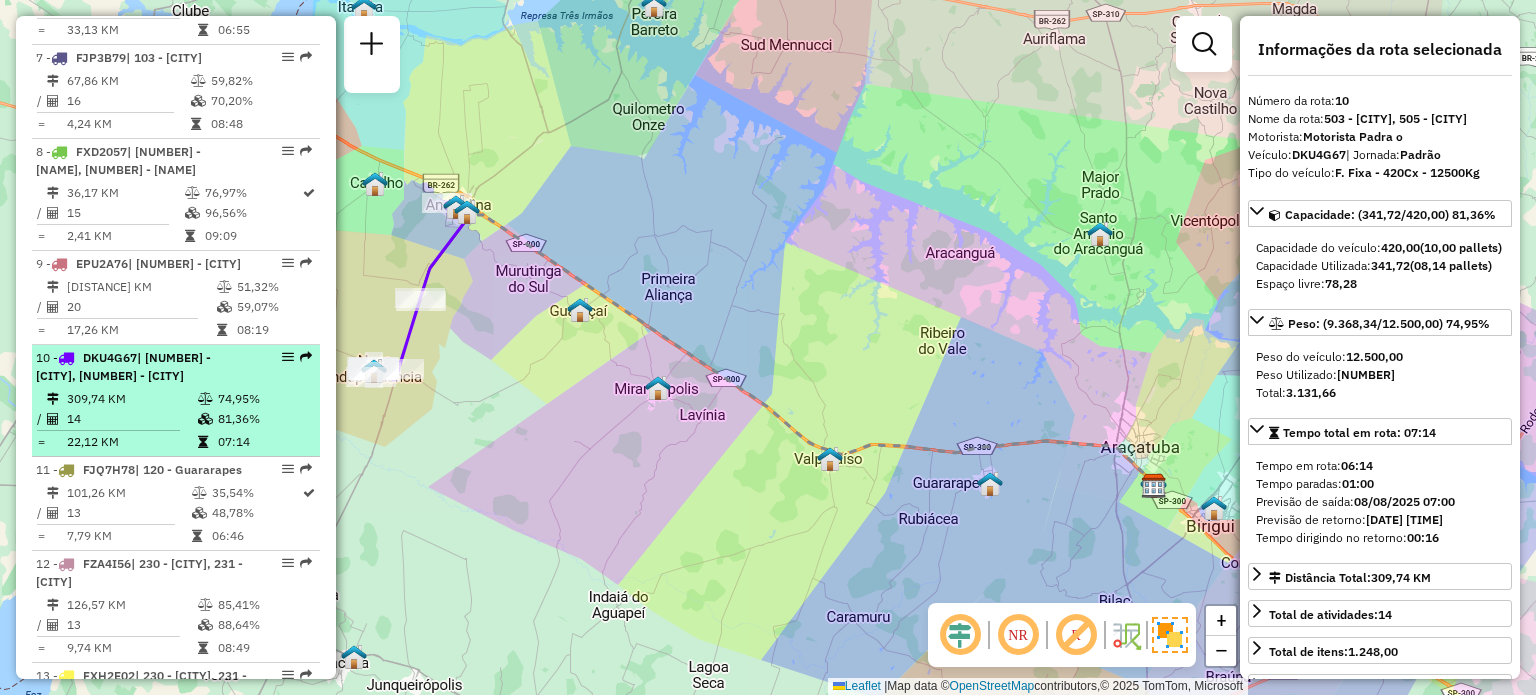 click on "[NUMBER] -       [PLATE]   | [NUMBER] - [CITY]" at bounding box center (142, 470) 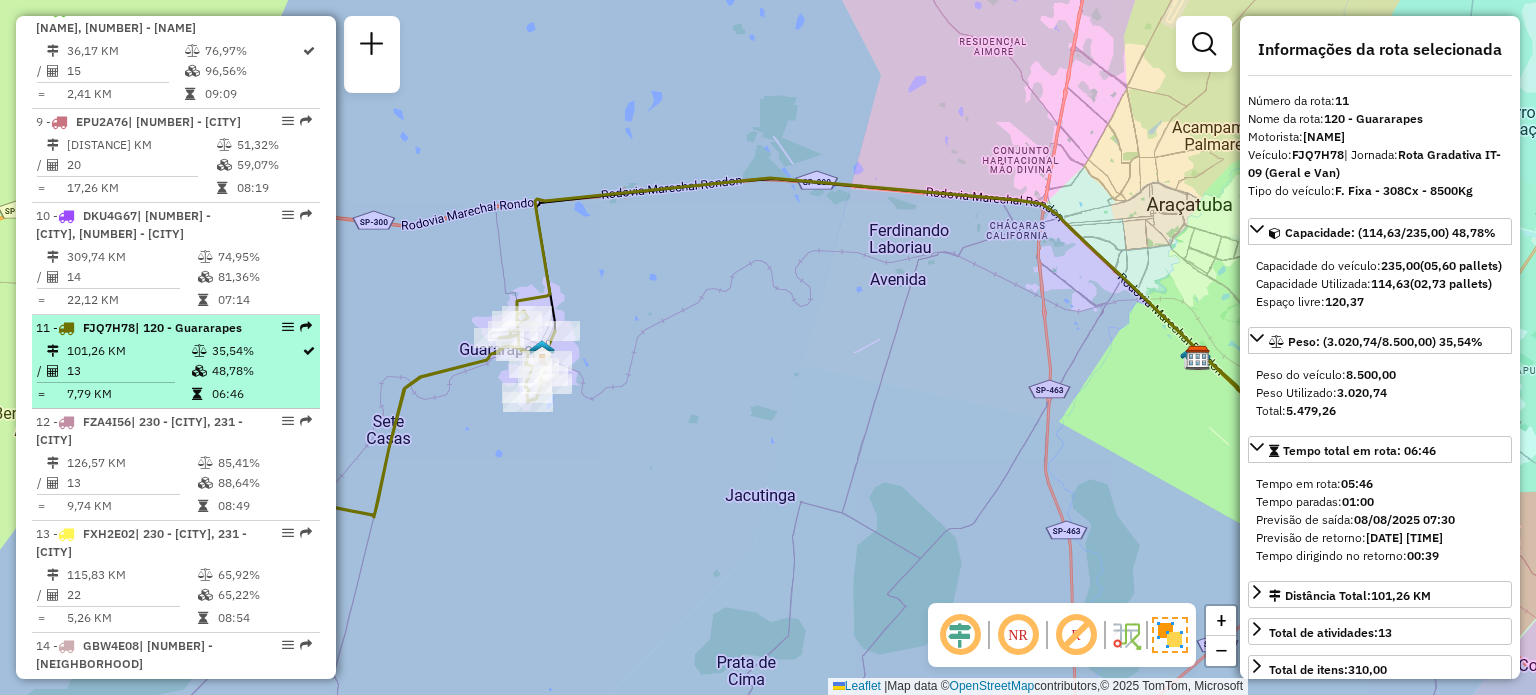 scroll, scrollTop: 1474, scrollLeft: 0, axis: vertical 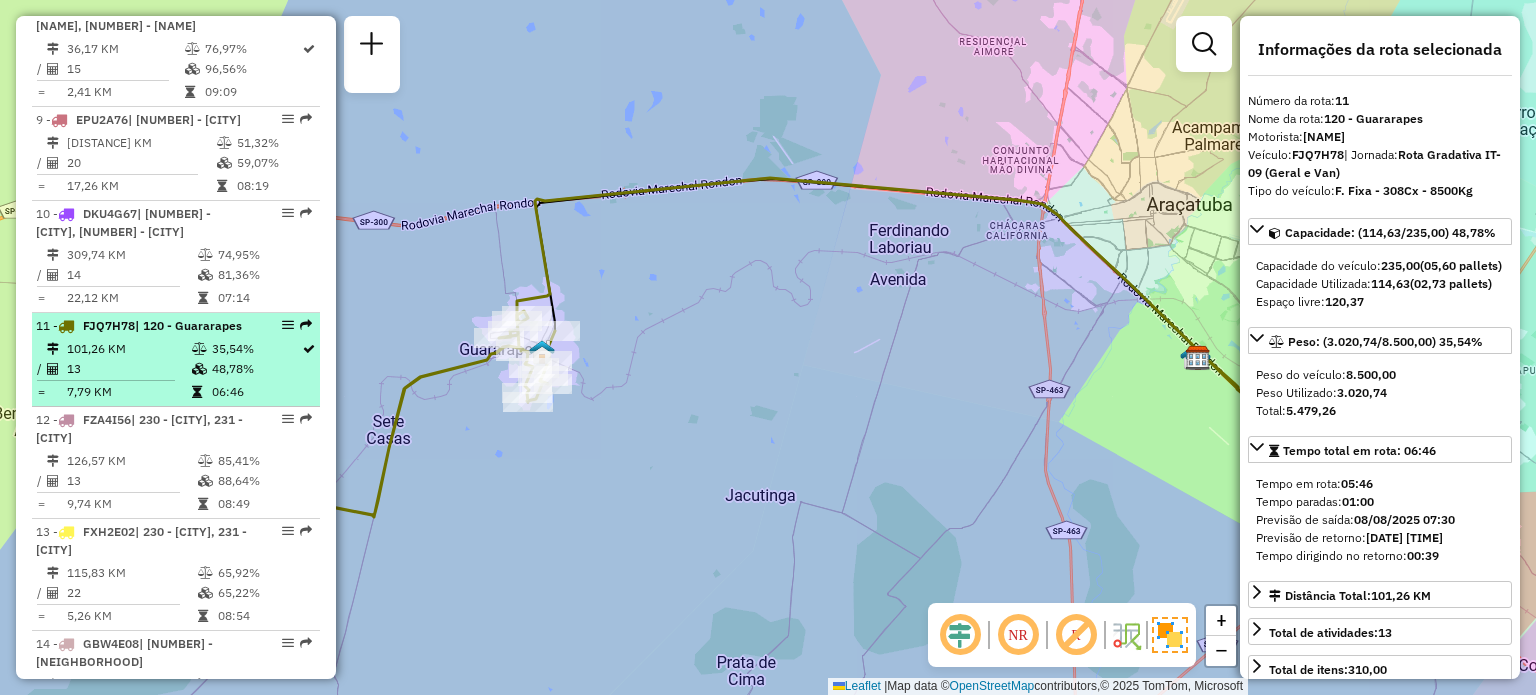click on "| 230 - [CITY], 231 - [CITY]" at bounding box center (139, 428) 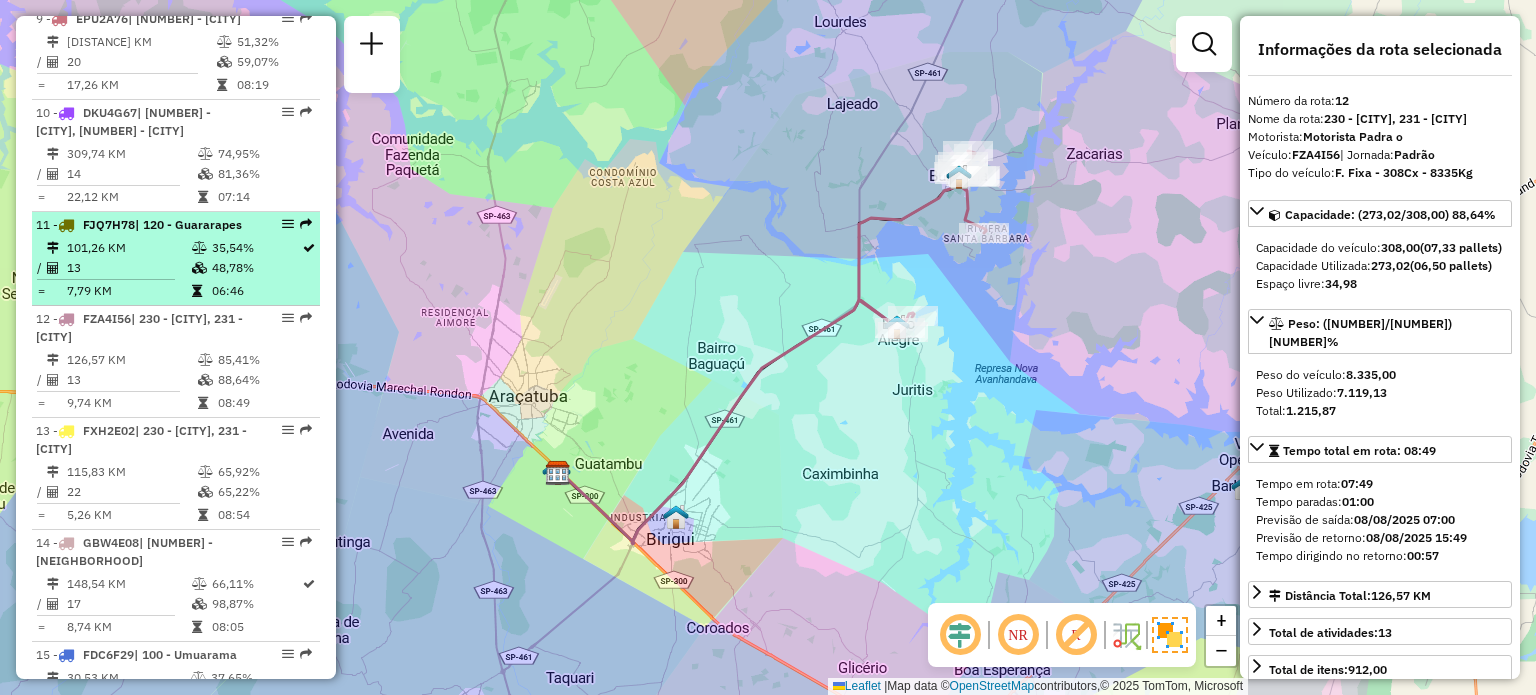 scroll, scrollTop: 1576, scrollLeft: 0, axis: vertical 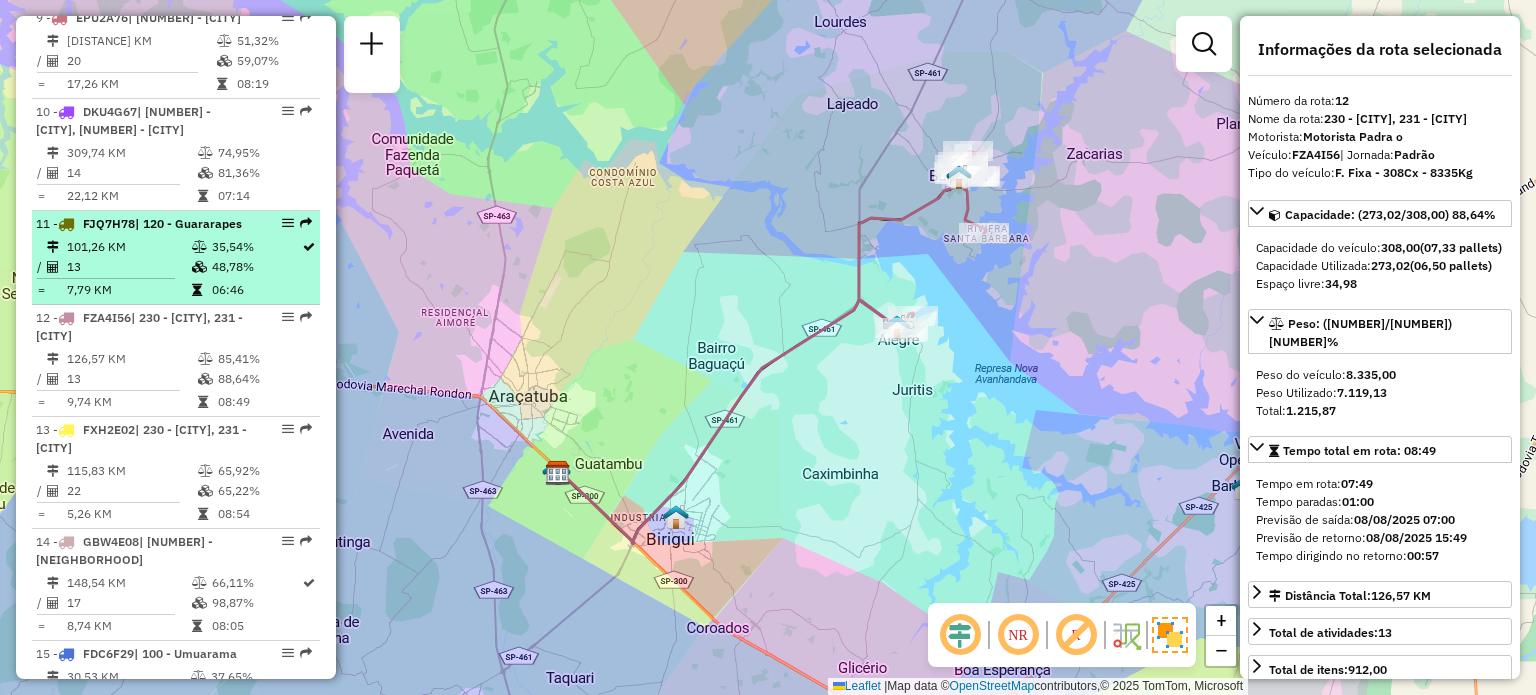 click on "| 230 - [CITY], 231 - [CITY]" at bounding box center [141, 438] 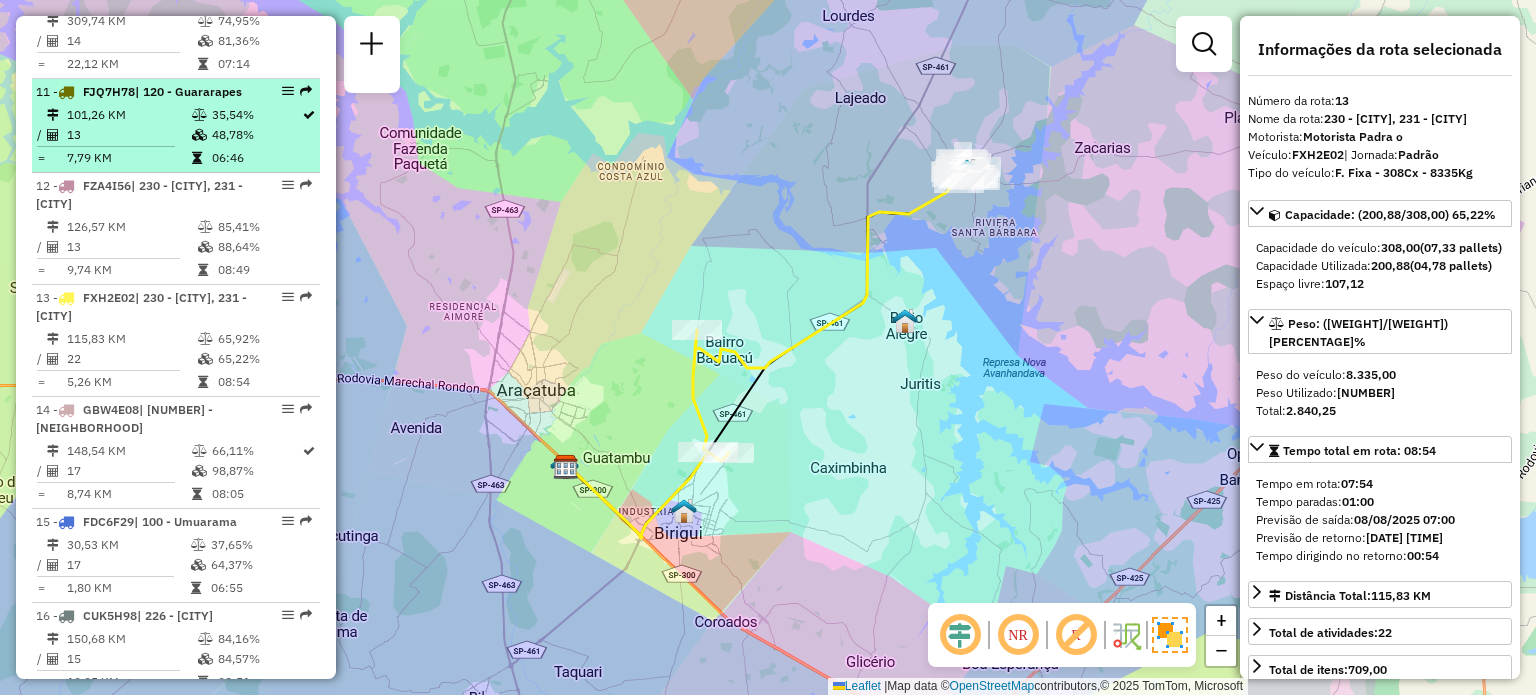 scroll, scrollTop: 1708, scrollLeft: 0, axis: vertical 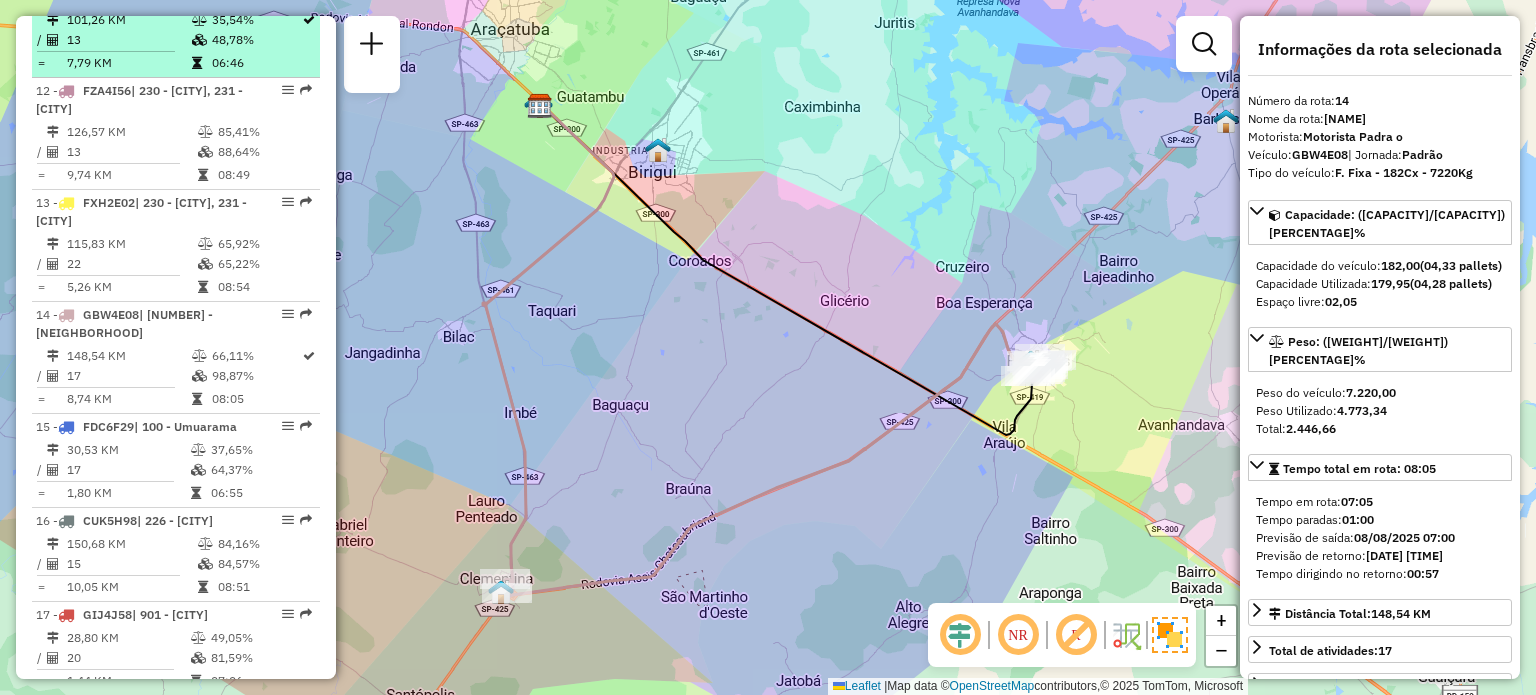 click on "30,53 KM" at bounding box center (128, 450) 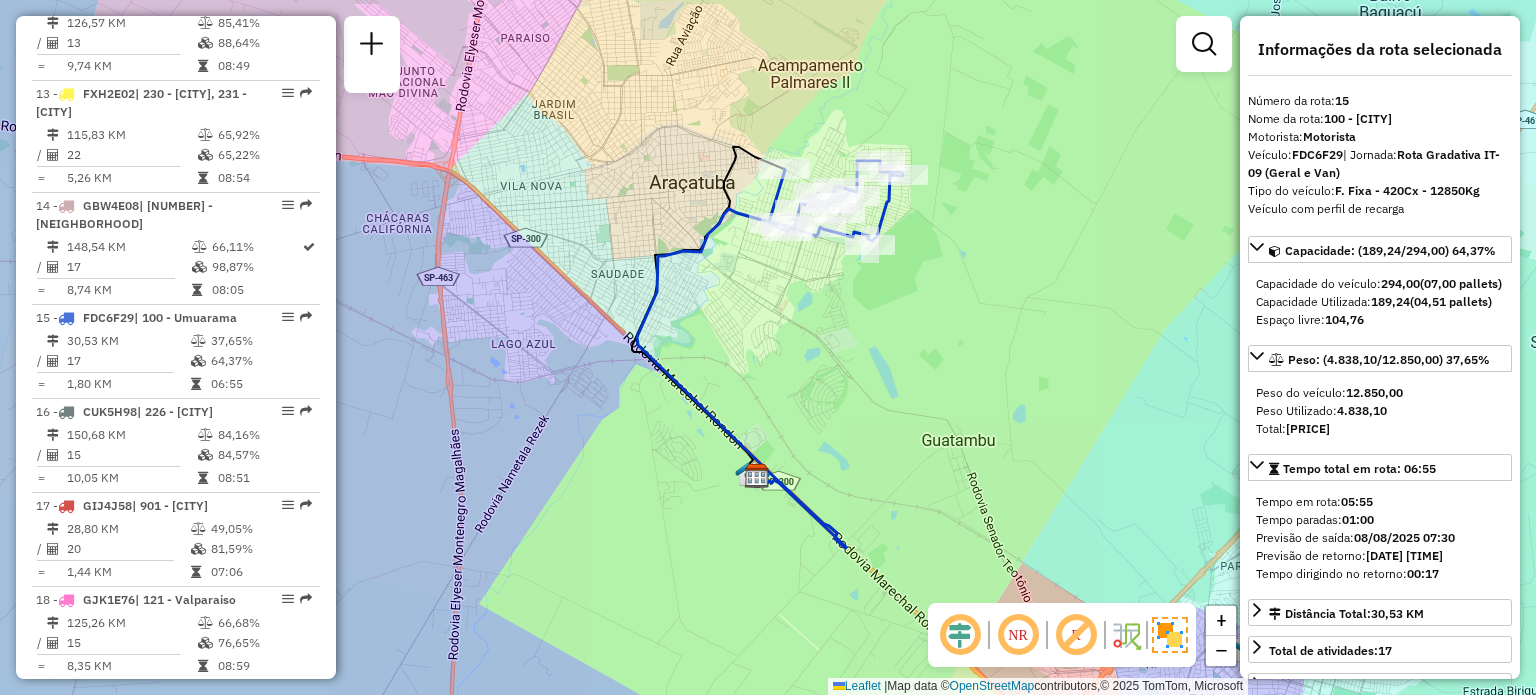 scroll, scrollTop: 1910, scrollLeft: 0, axis: vertical 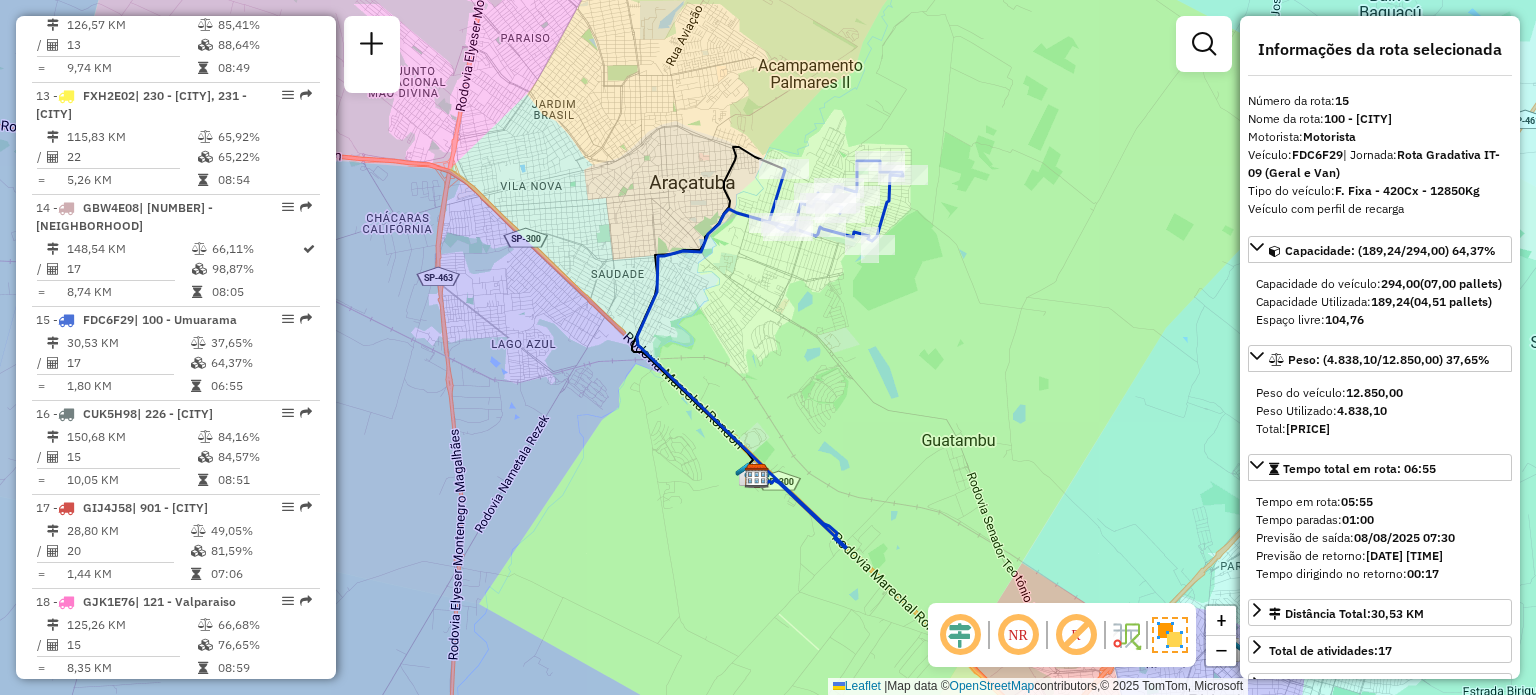 click on "150,68 KM" at bounding box center [131, 437] 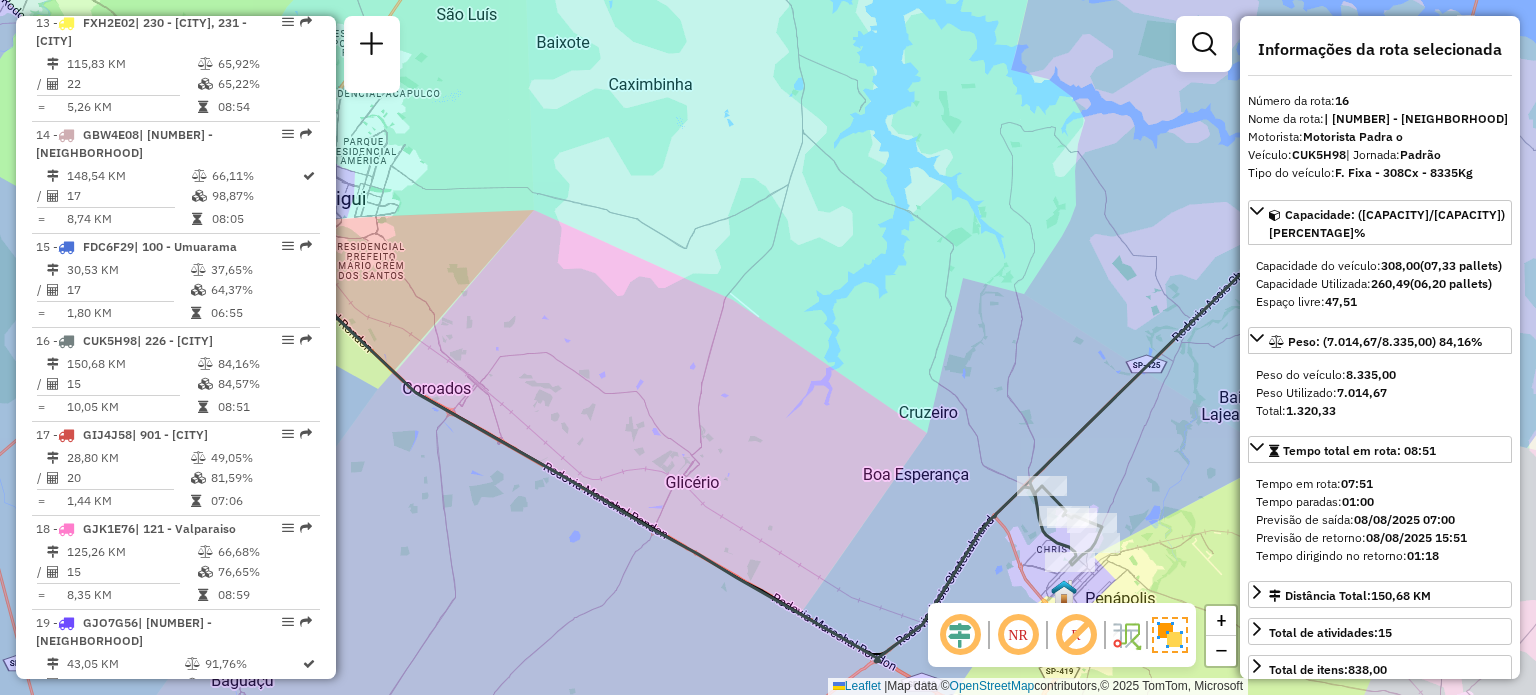 scroll, scrollTop: 1986, scrollLeft: 0, axis: vertical 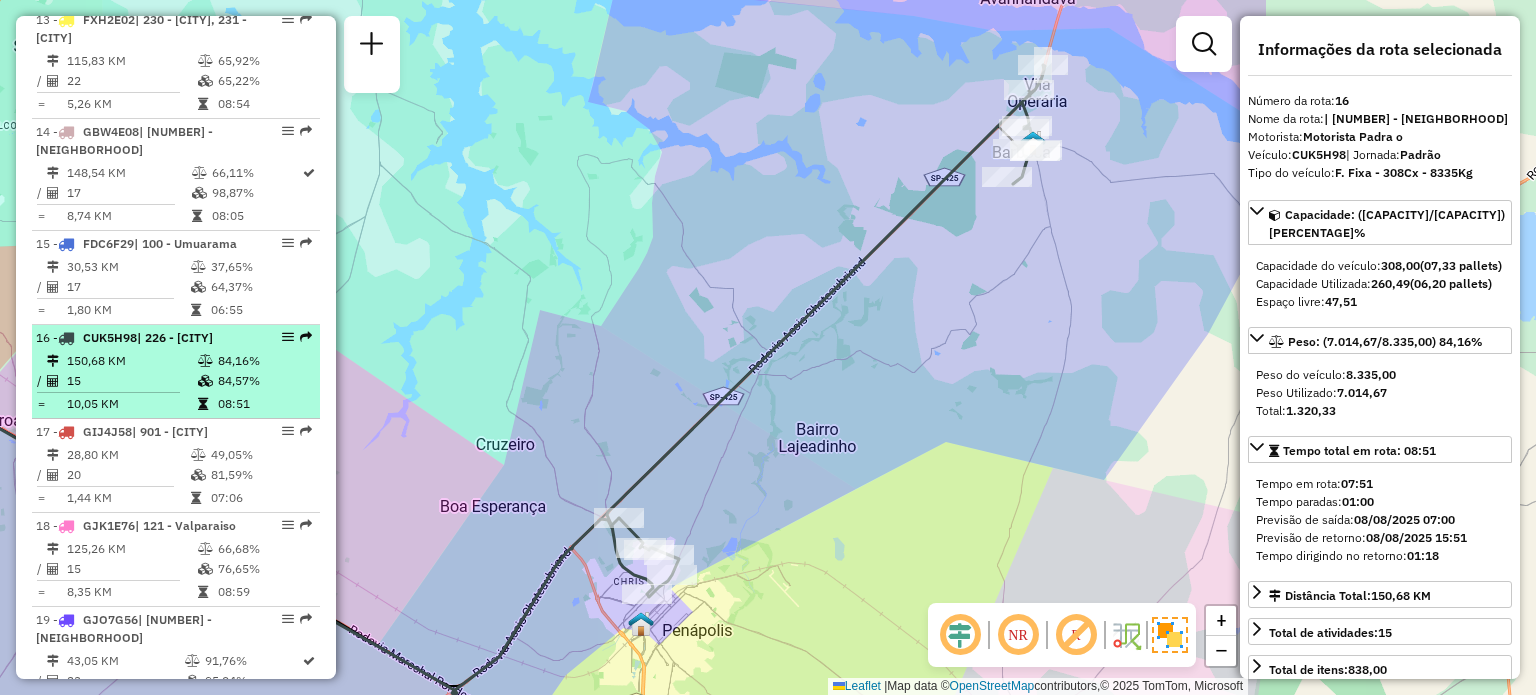 drag, startPoint x: 736, startPoint y: 435, endPoint x: 313, endPoint y: 467, distance: 424.20868 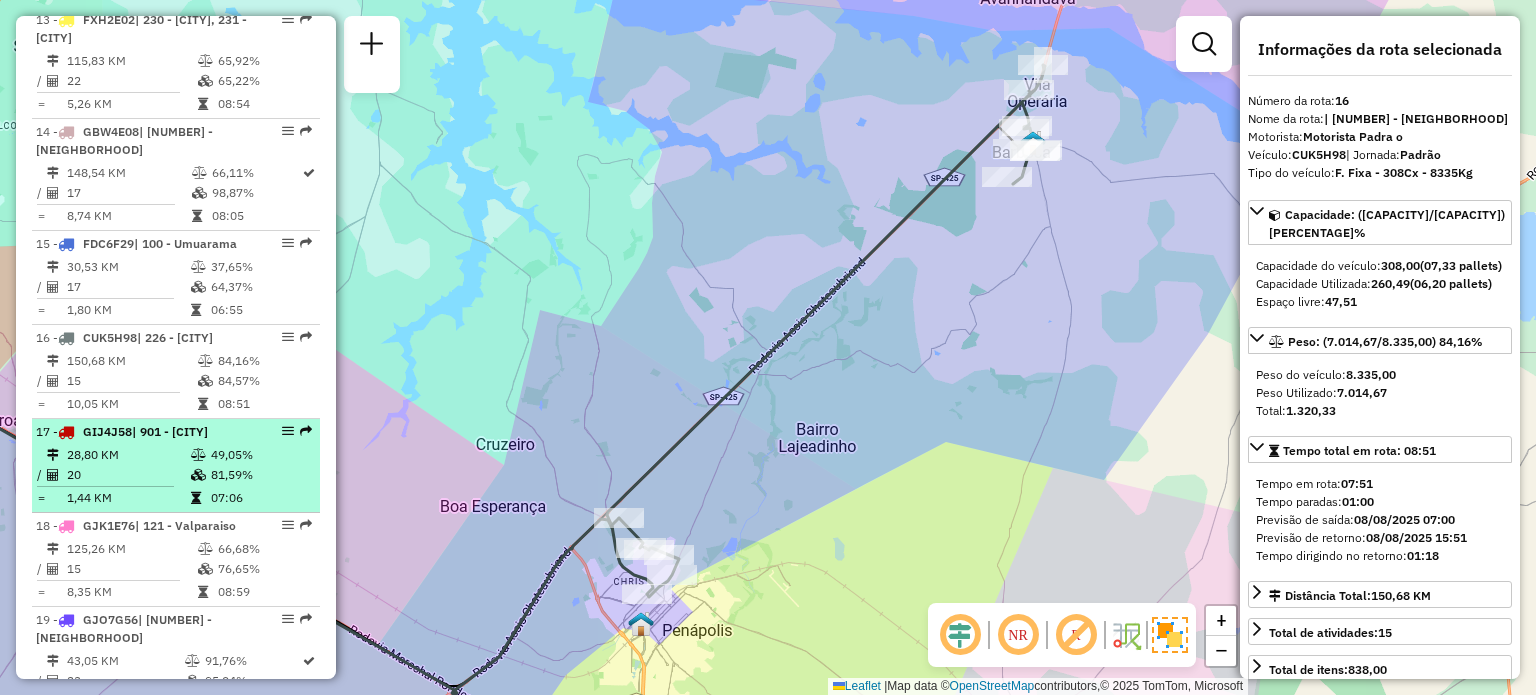 click on "28,80 KM" at bounding box center (128, 455) 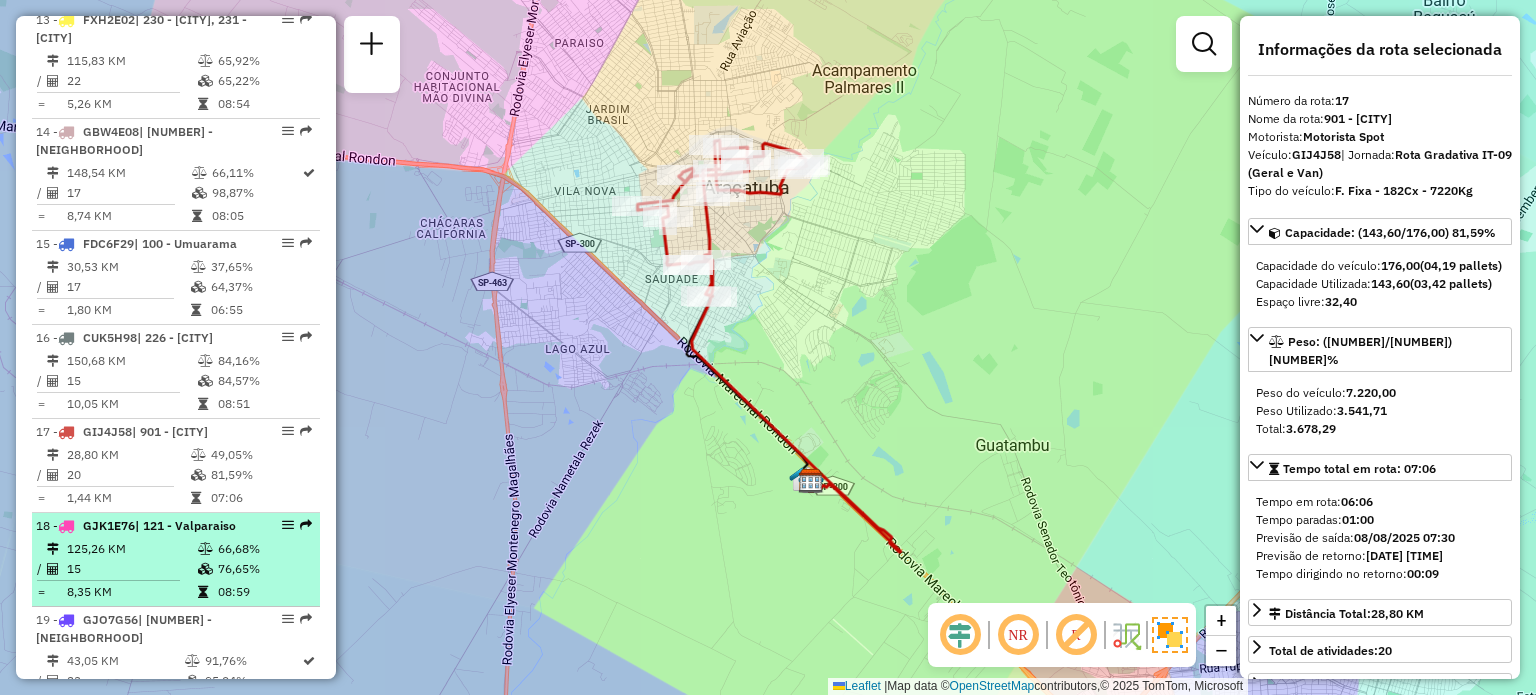 click on "GJK1E76" at bounding box center [109, 525] 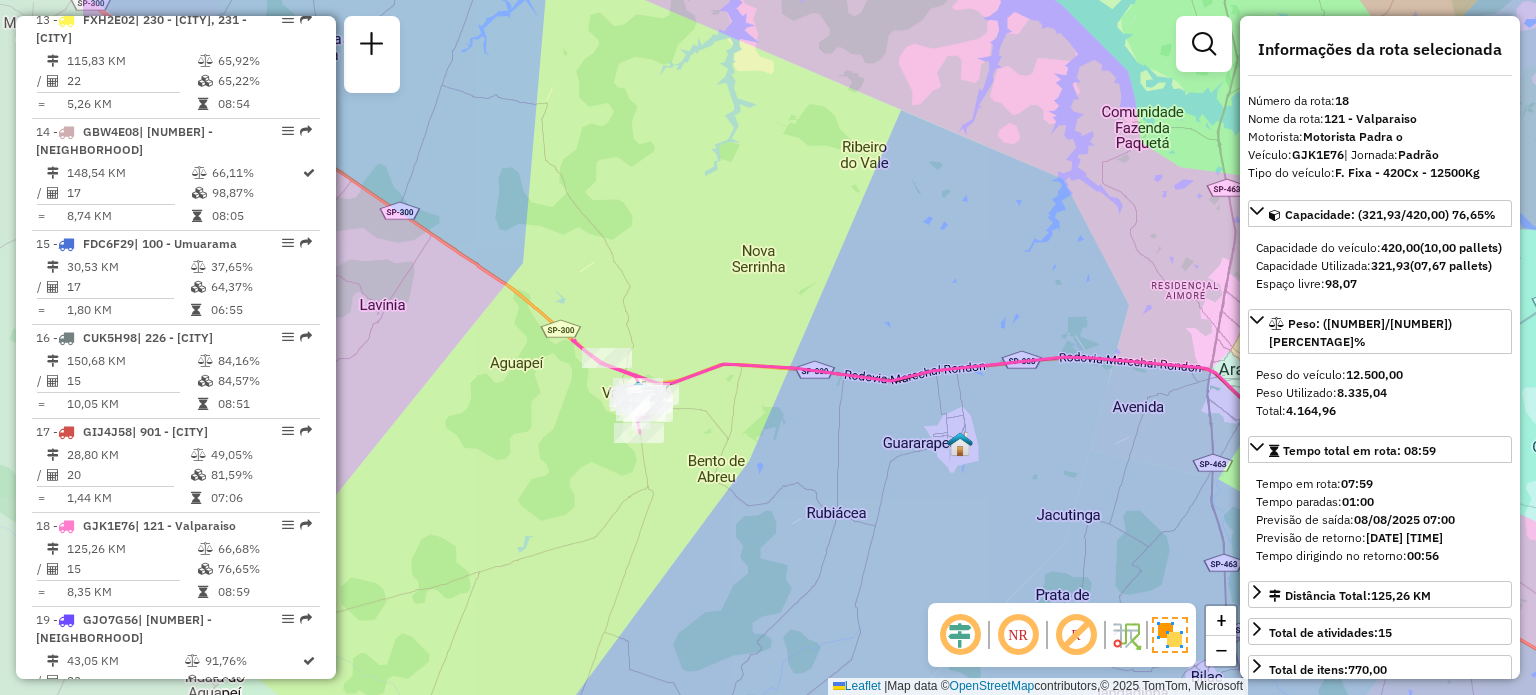 drag, startPoint x: 464, startPoint y: 617, endPoint x: 704, endPoint y: 548, distance: 249.72185 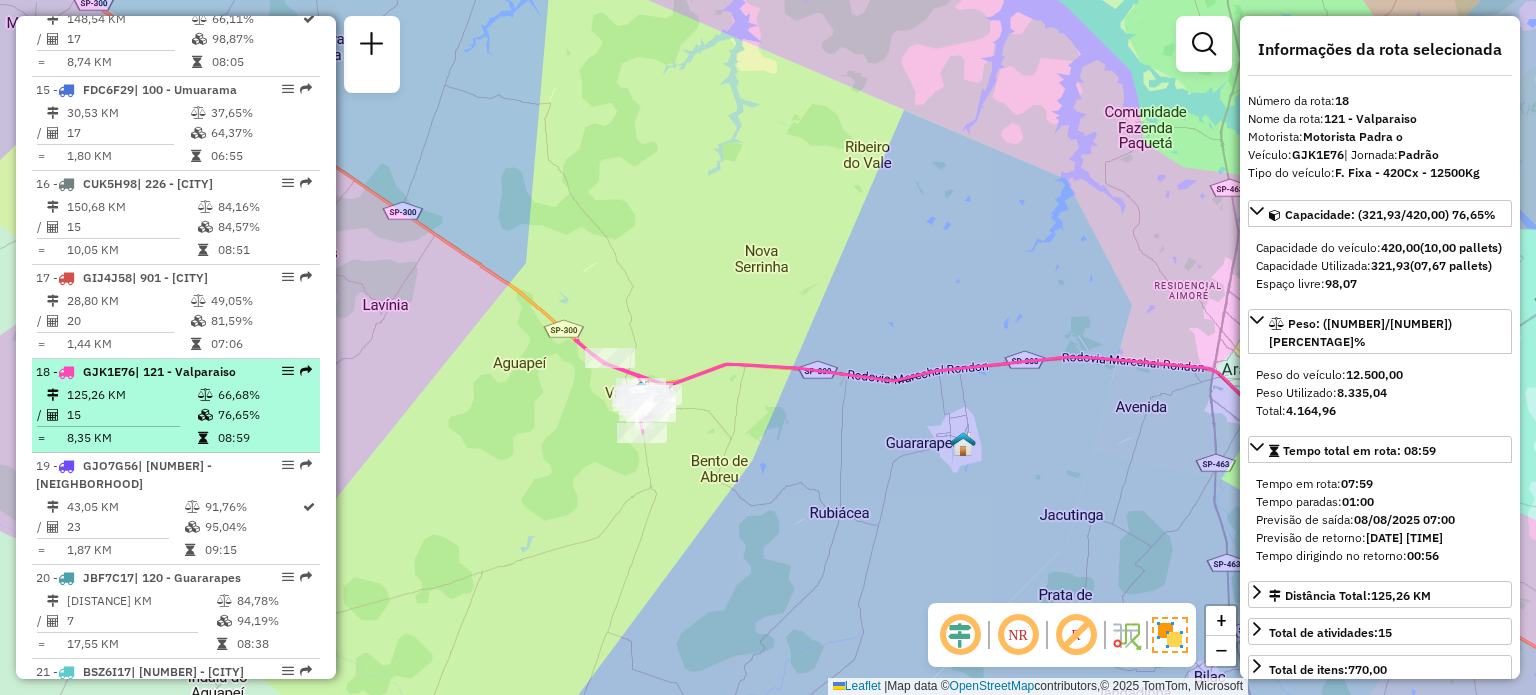 scroll, scrollTop: 2142, scrollLeft: 0, axis: vertical 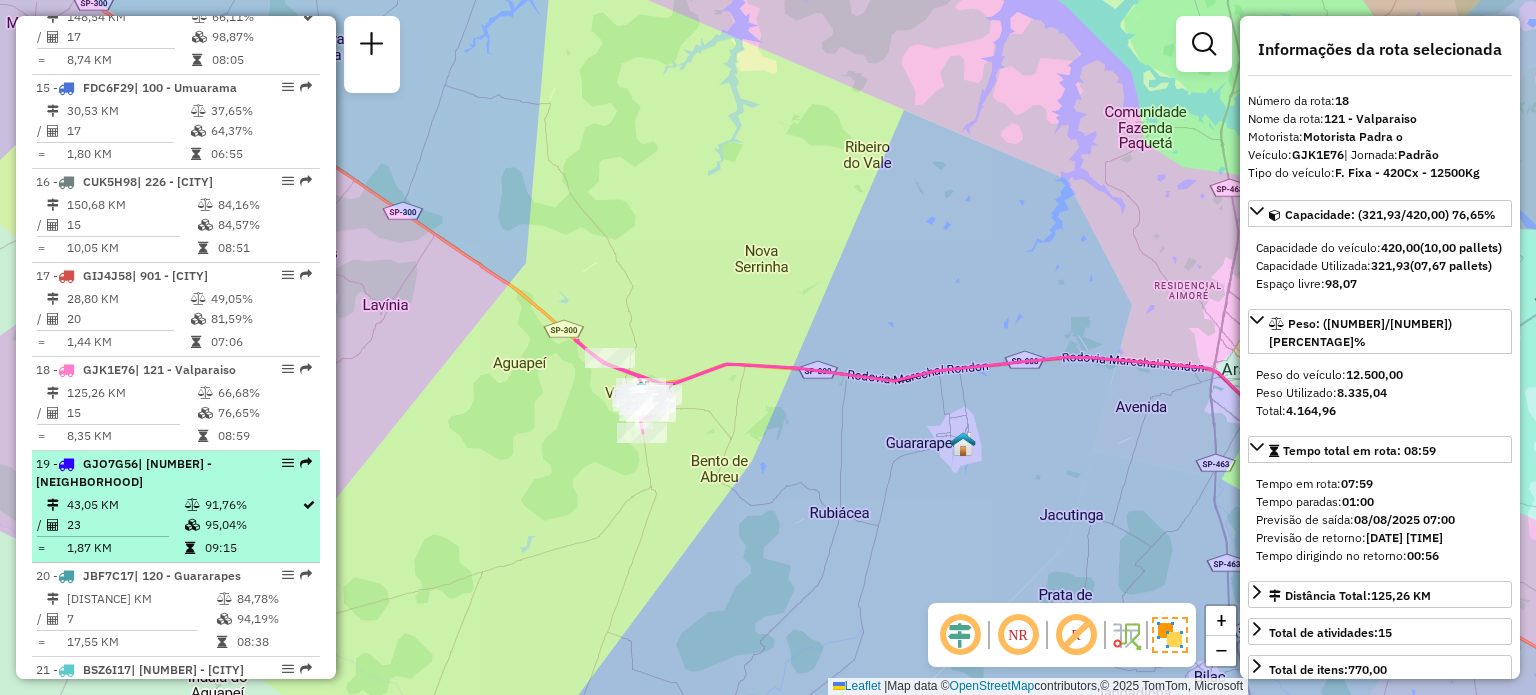 click on "43,05 KM" at bounding box center [125, 505] 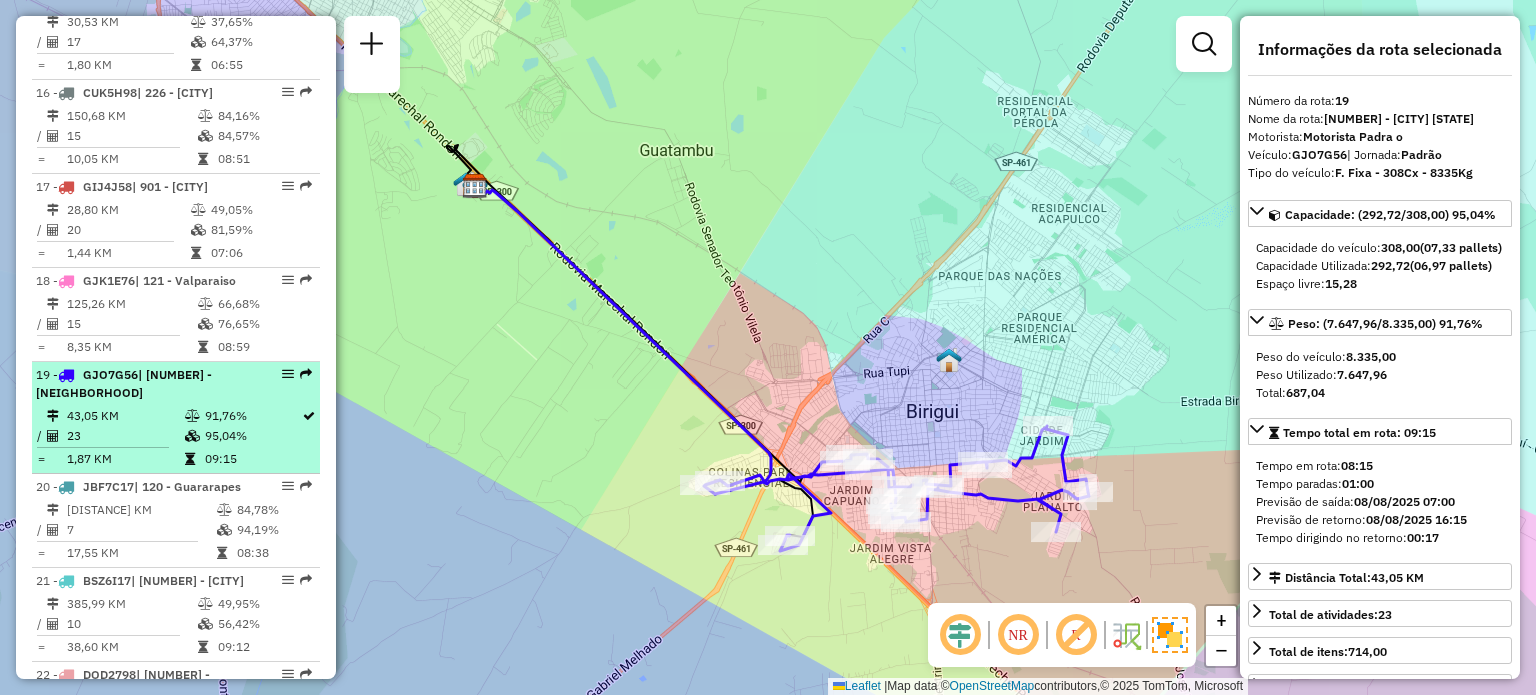 scroll, scrollTop: 2232, scrollLeft: 0, axis: vertical 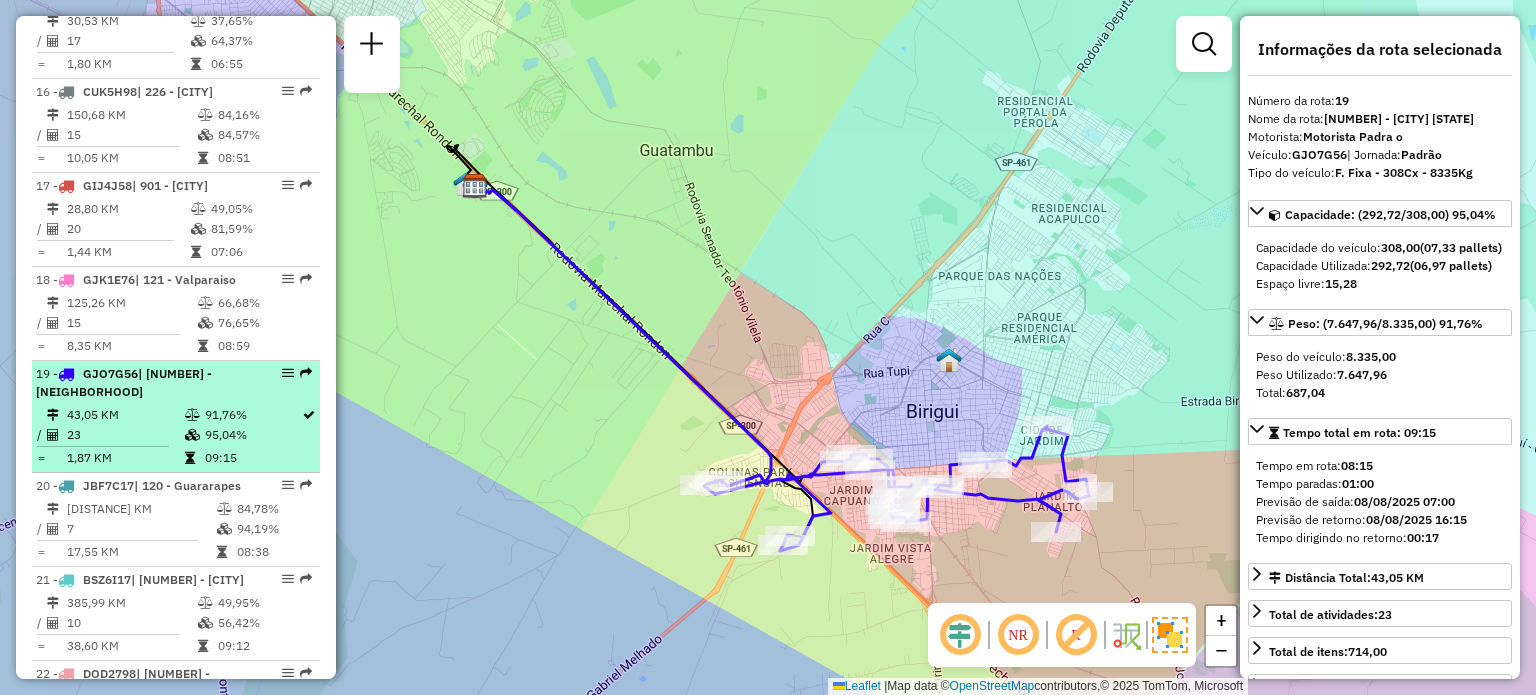 click on "[NUMBER] - [PLATE] | [NUMBER] - [NEIGHBORHOOD]" at bounding box center [142, 486] 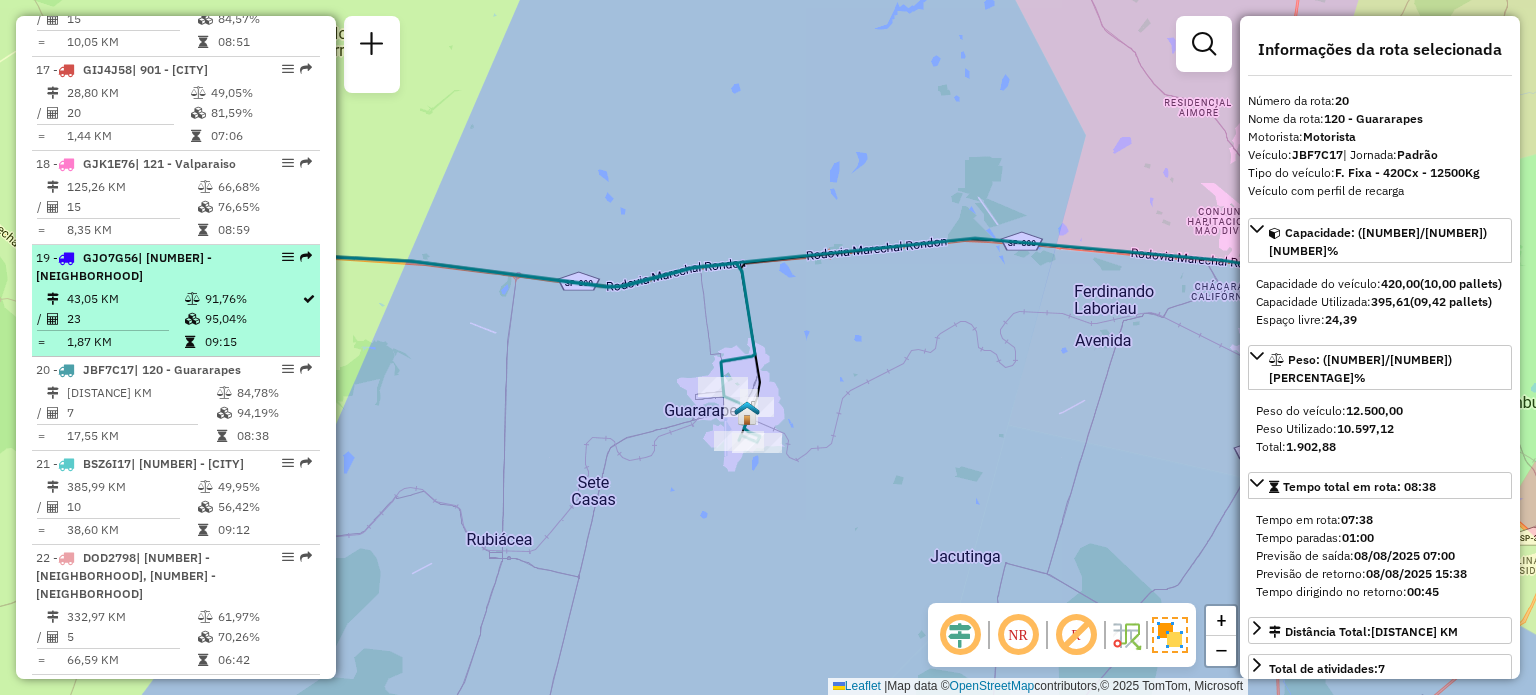 scroll, scrollTop: 2350, scrollLeft: 0, axis: vertical 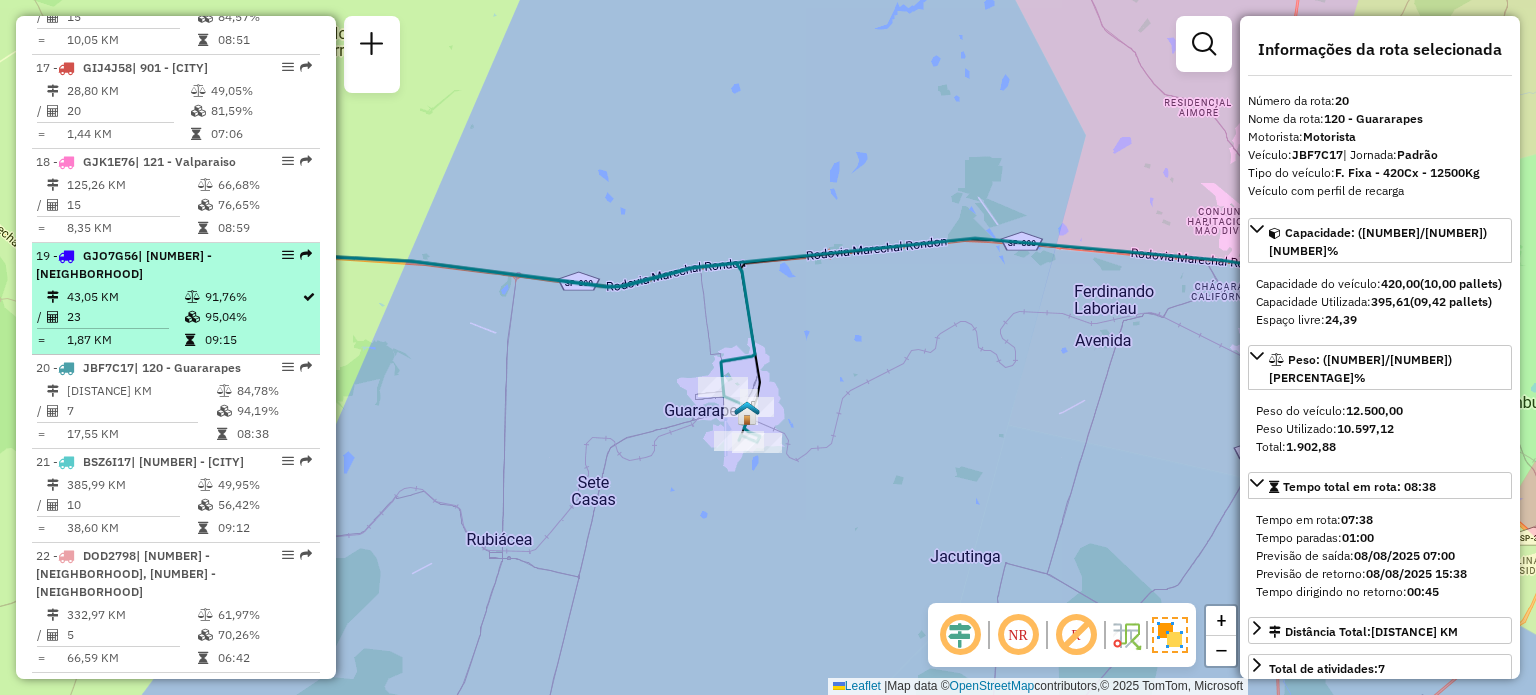 click on "Rota [NUMBER] - Placa [PLATE] | [NUMBER] - [CITY] [DISTANCE] KM [PERCENTAGE]% / [NUMBER] [PERCENTAGE]% = [DISTANCE] KM [TIME]" at bounding box center [176, 496] 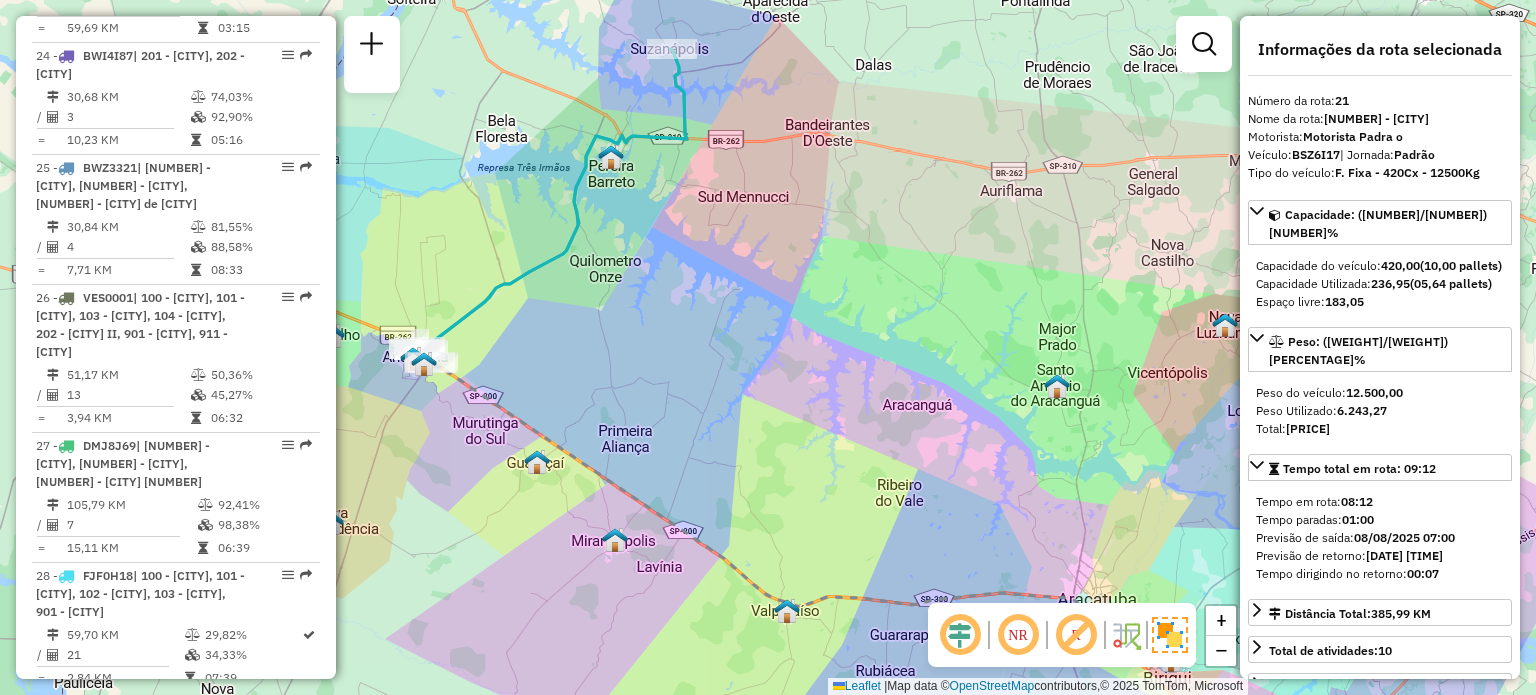 scroll, scrollTop: 3094, scrollLeft: 0, axis: vertical 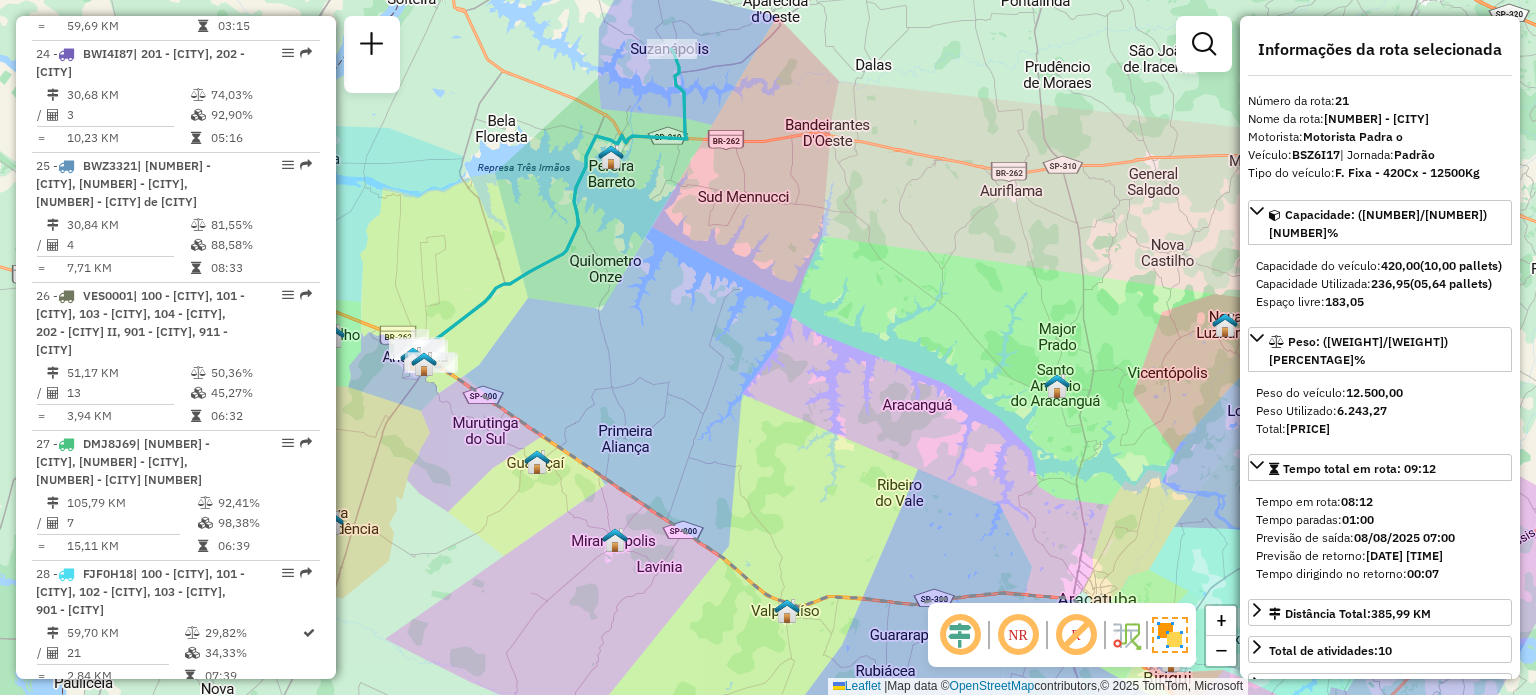 click on "[NUMBER] - [NUMBER] - [NUMBER] [PLATE] | [NUMBER] - [CITY], [NUMBER] - [CITY], [NUMBER] - [CITY] [NUMBER] KM [PERCENT] / [NUMBER] [PERCENT] = [NUMBER] KM [TIME]" at bounding box center (176, 496) 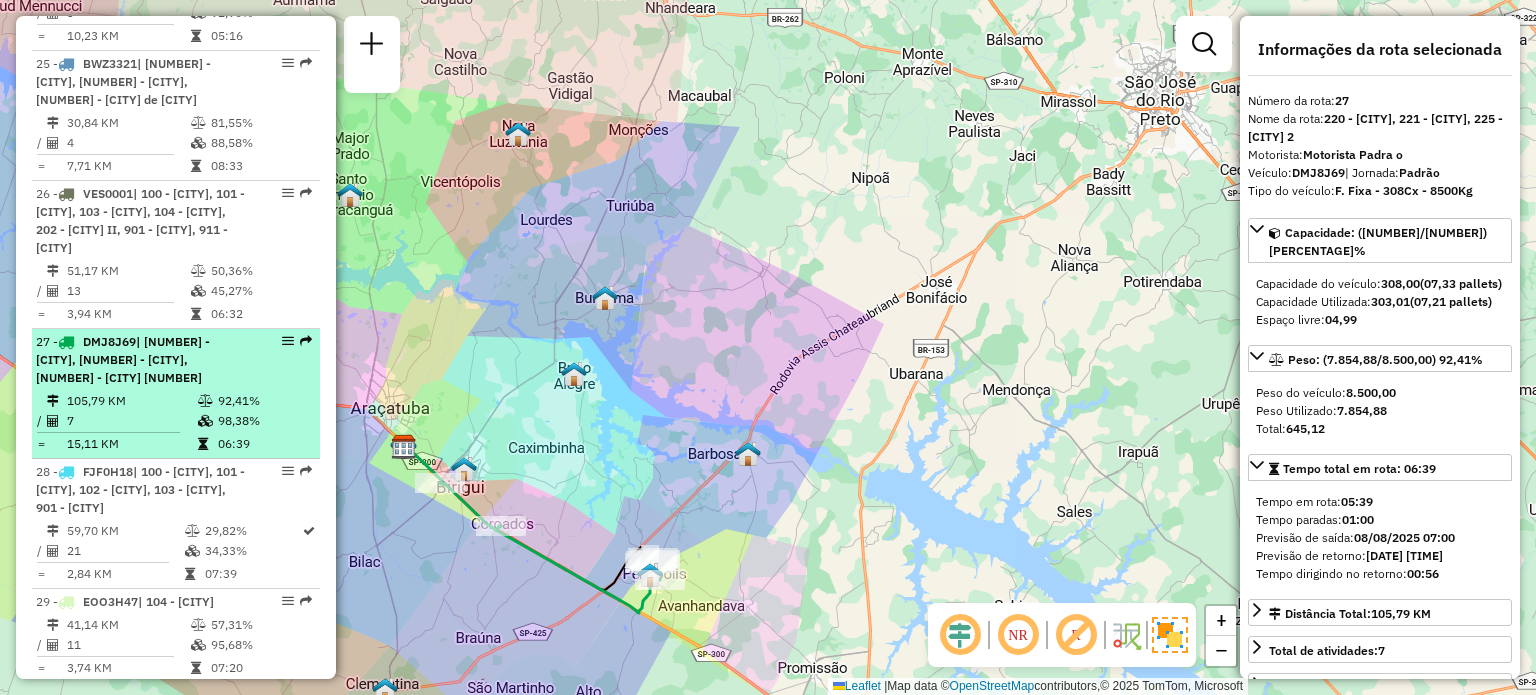 scroll, scrollTop: 3196, scrollLeft: 0, axis: vertical 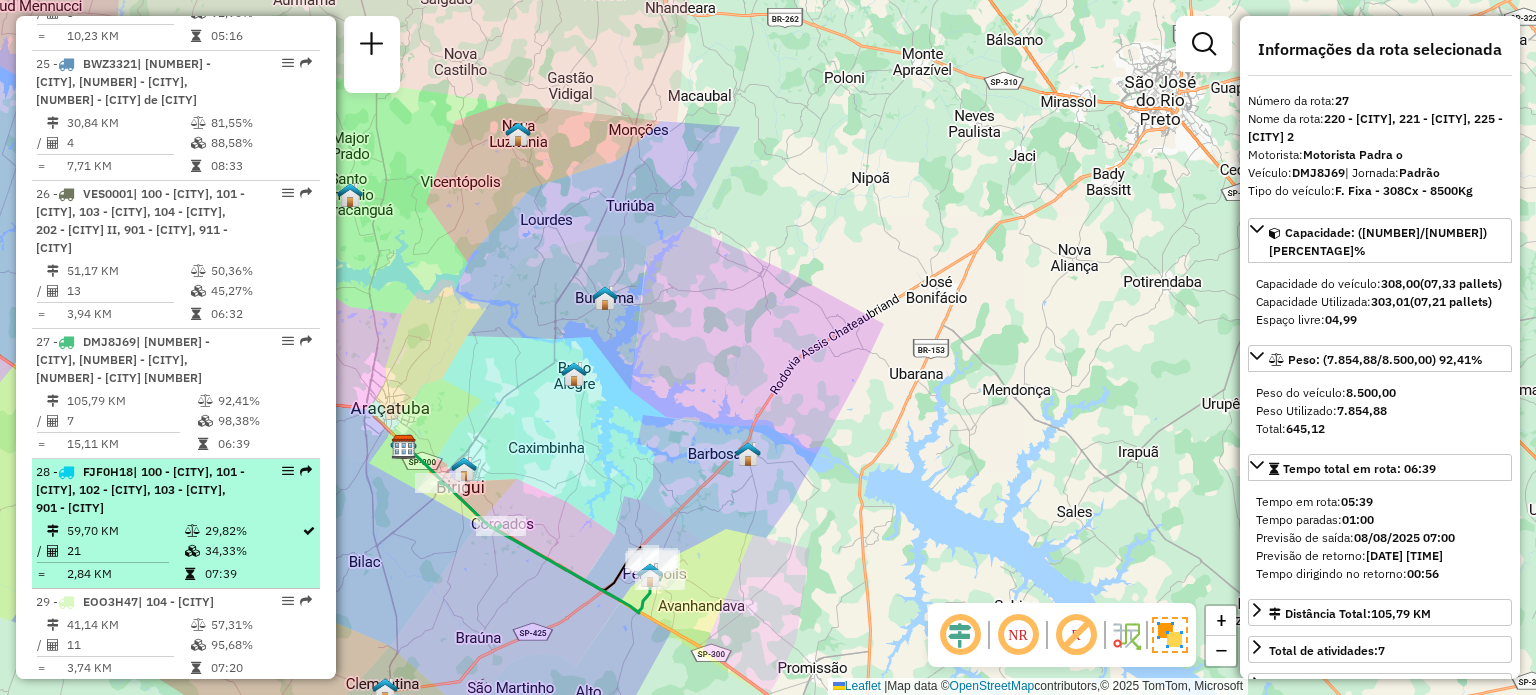 click on "| 100 - [CITY], 101 - [CITY], 102 - [CITY], 103 - [CITY], 901 - [CITY]" at bounding box center [140, 489] 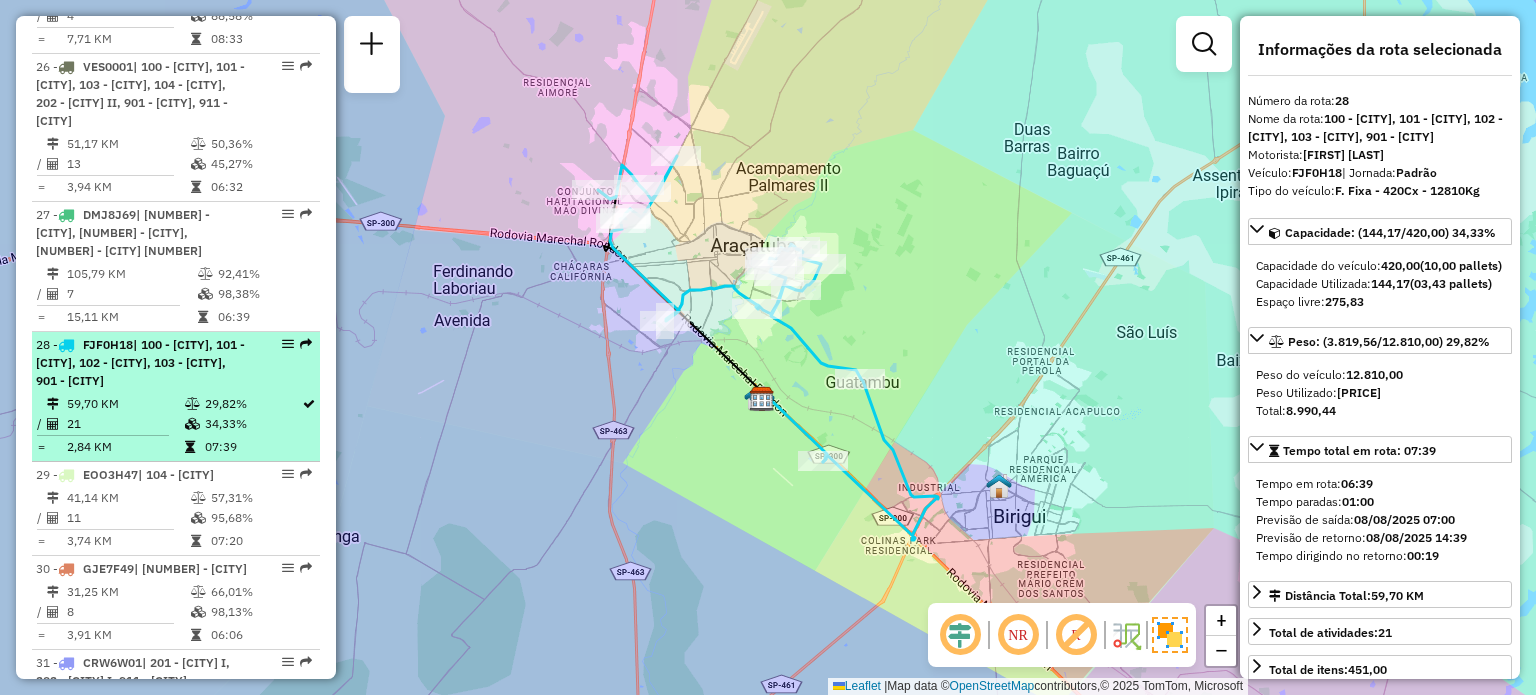 scroll, scrollTop: 3324, scrollLeft: 0, axis: vertical 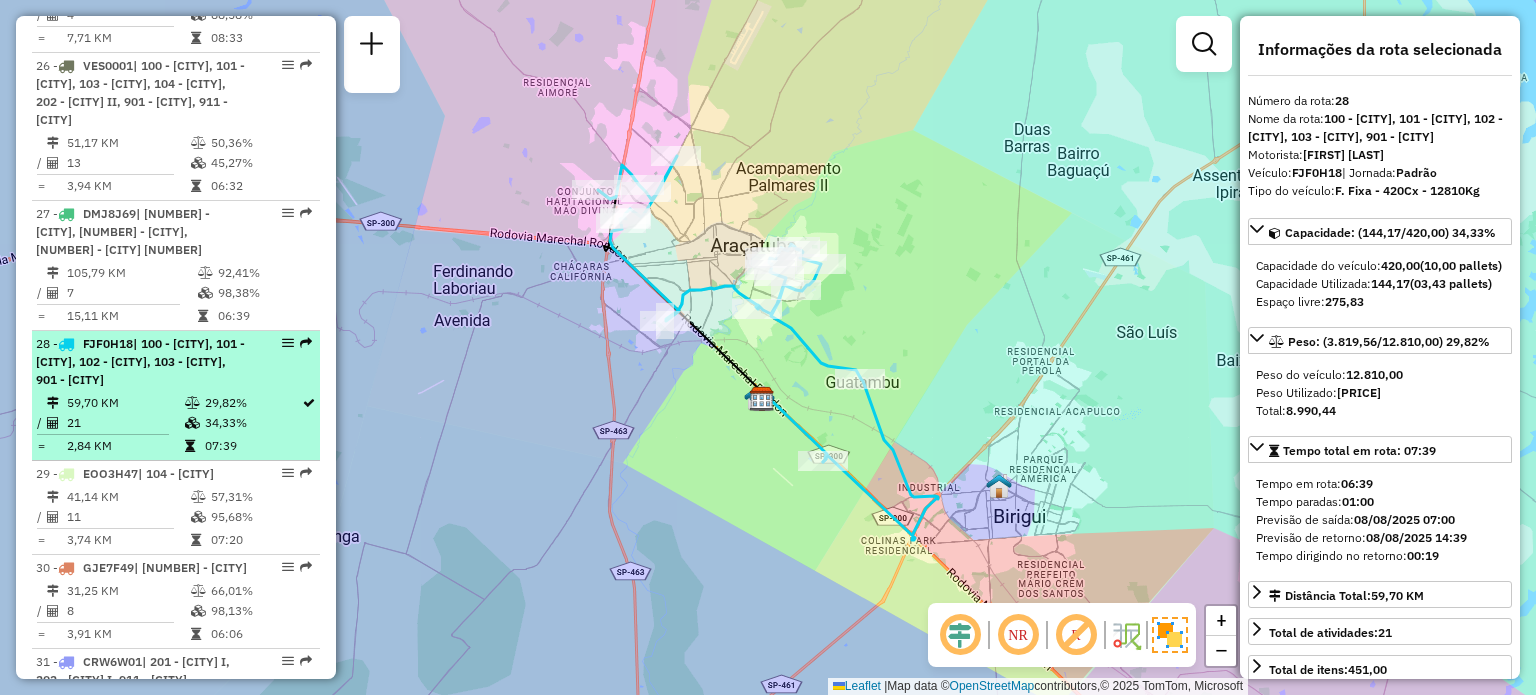 click on "[PHONE] - [NAME]" at bounding box center [176, 508] 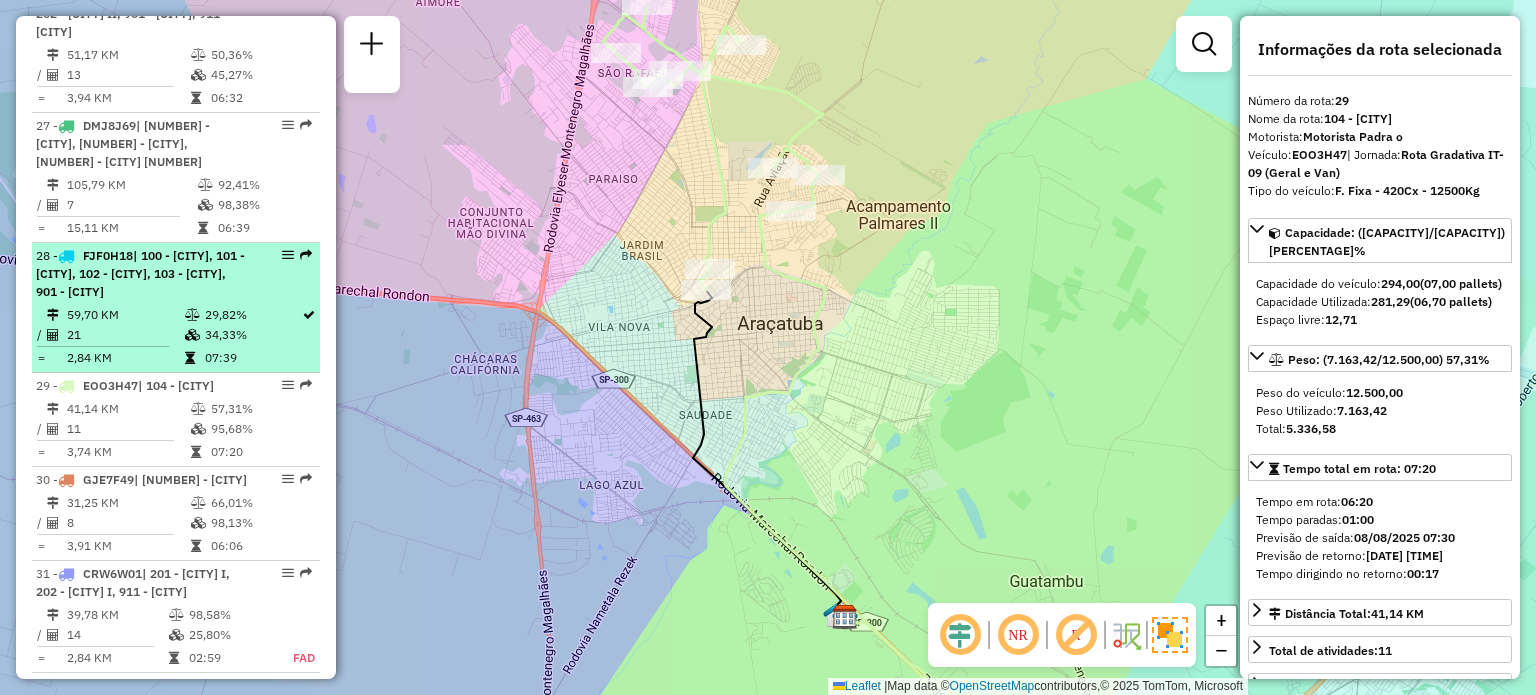 scroll, scrollTop: 3416, scrollLeft: 0, axis: vertical 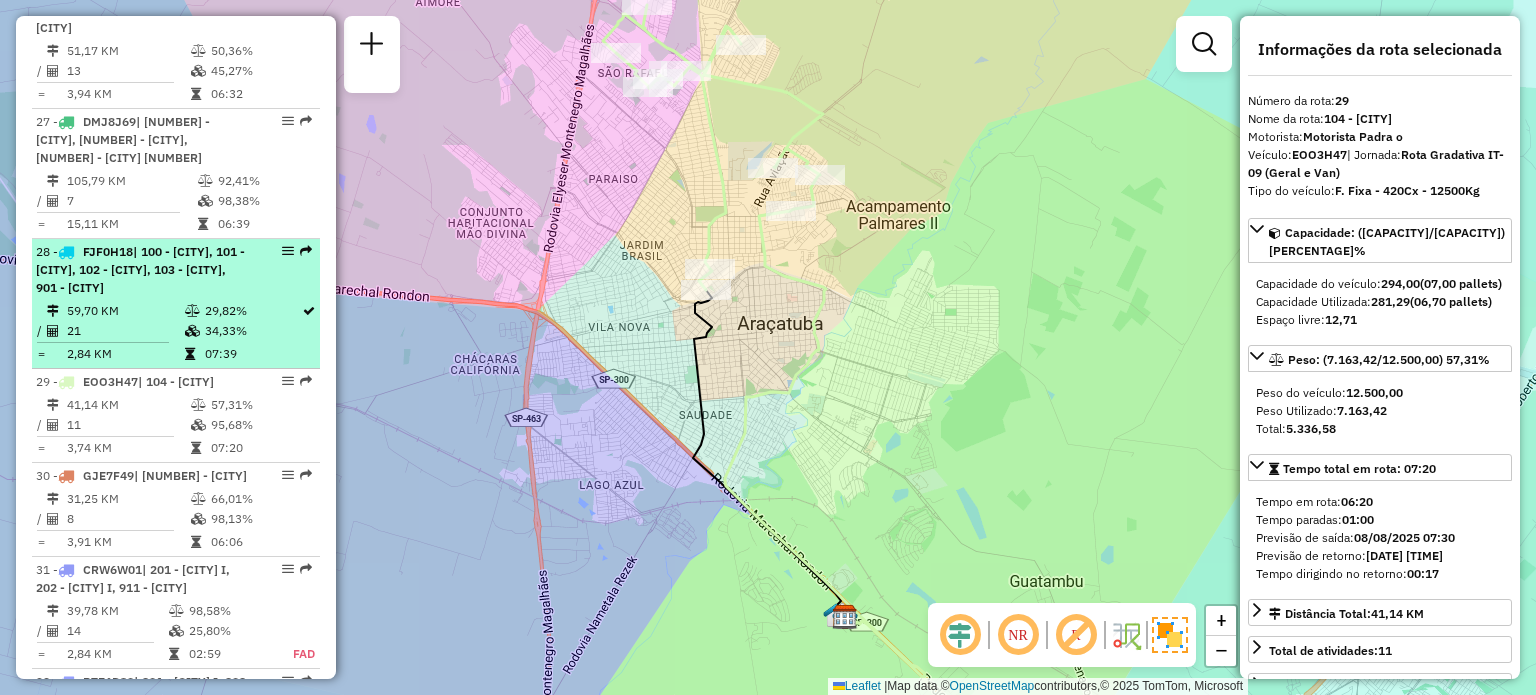 click on "[NUMBER] -       [PLATE]   | [NUMBER] - [CITY] [NAME]" at bounding box center (142, 476) 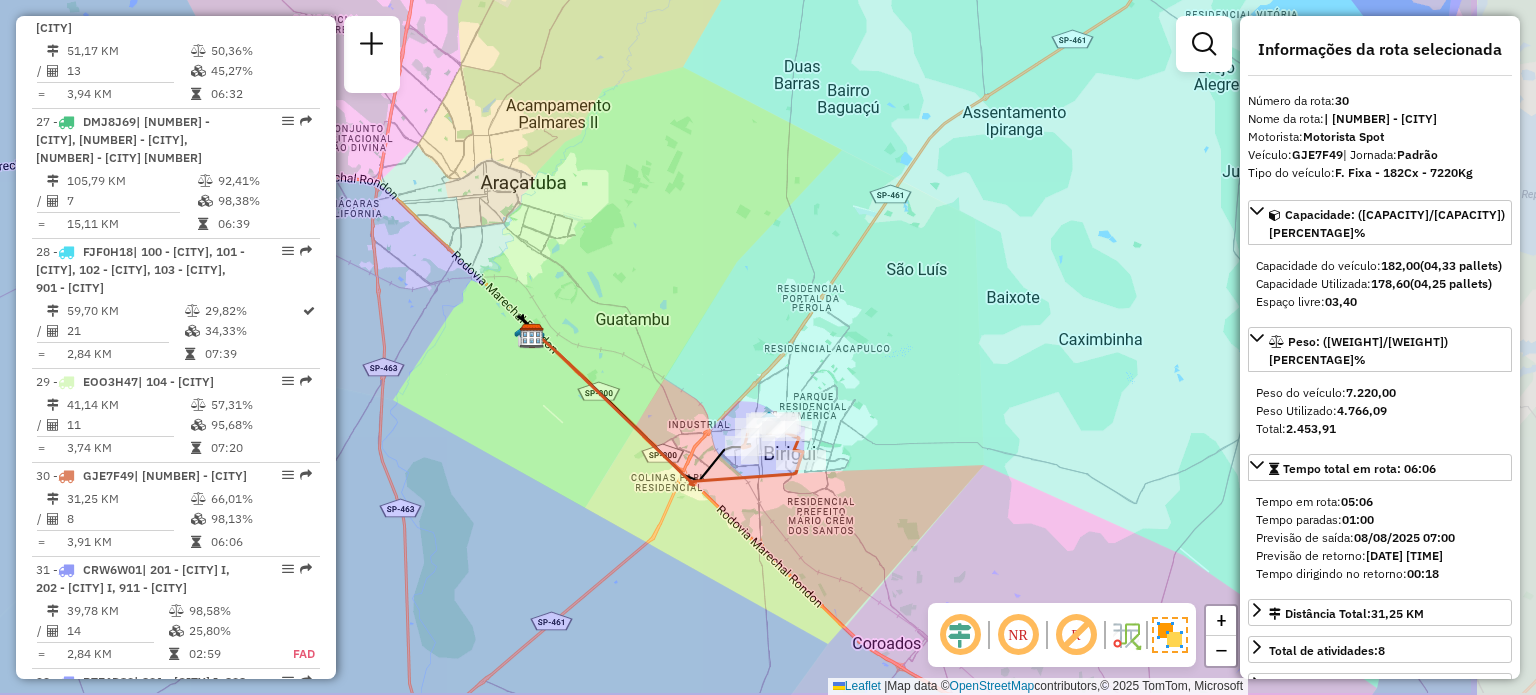 drag, startPoint x: 888, startPoint y: 510, endPoint x: 674, endPoint y: 447, distance: 223.0807 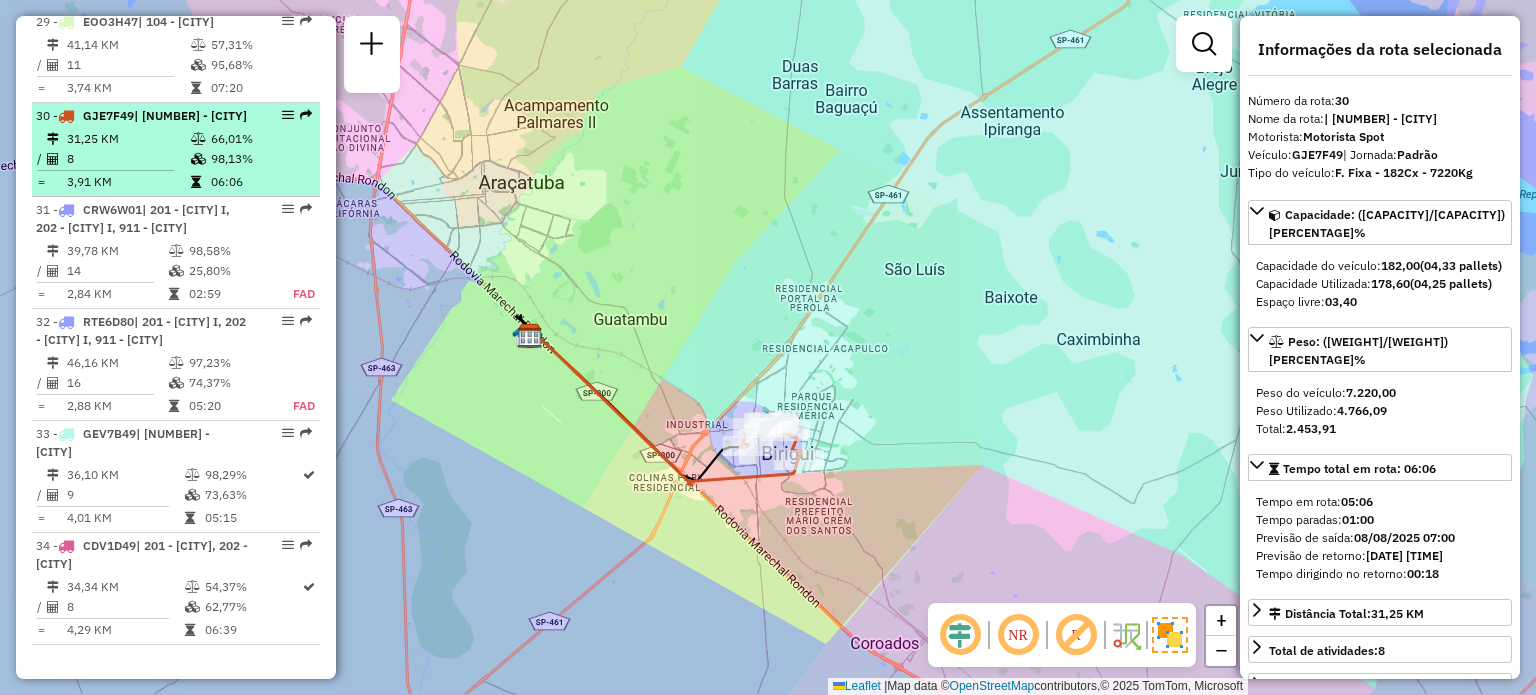 scroll, scrollTop: 3827, scrollLeft: 0, axis: vertical 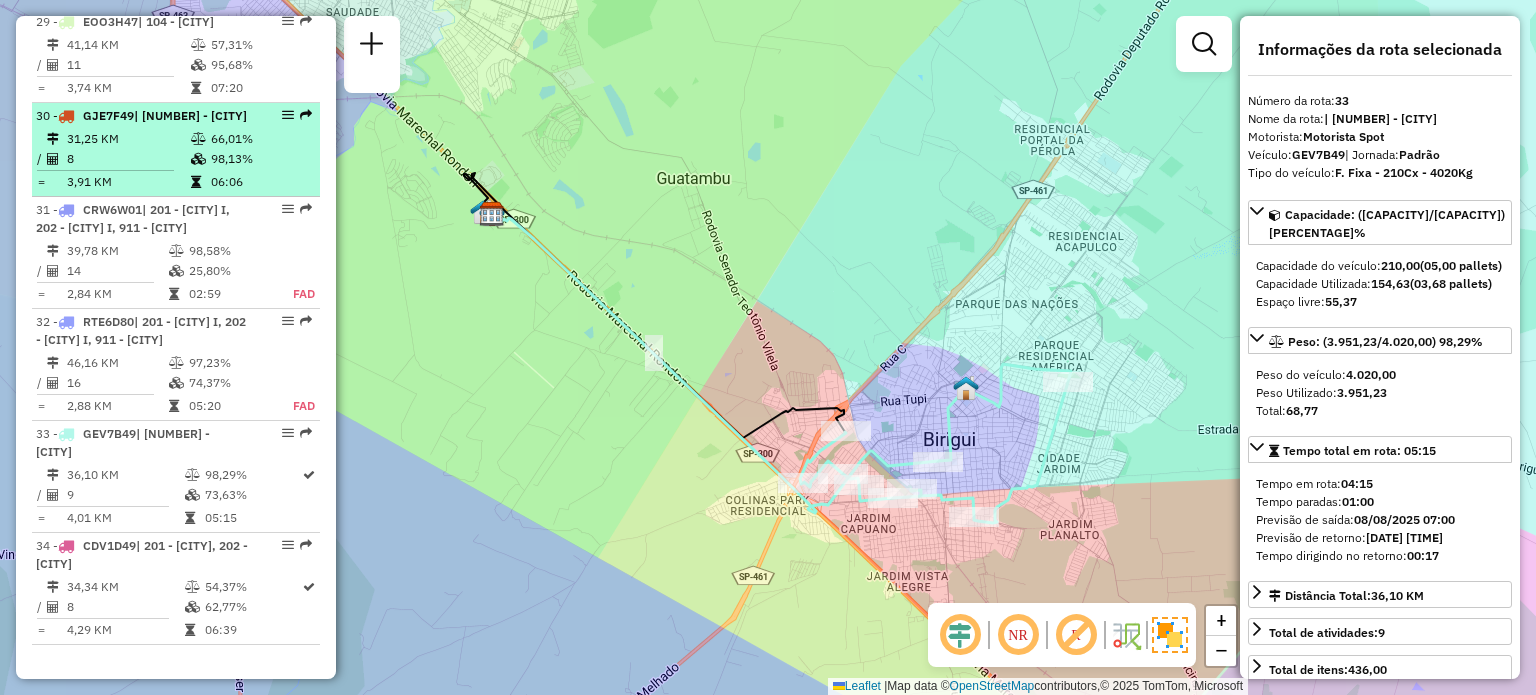 click on "34 -   [PLATE] | 201 - [CITY], 202 - [CITY]" at bounding box center (142, 555) 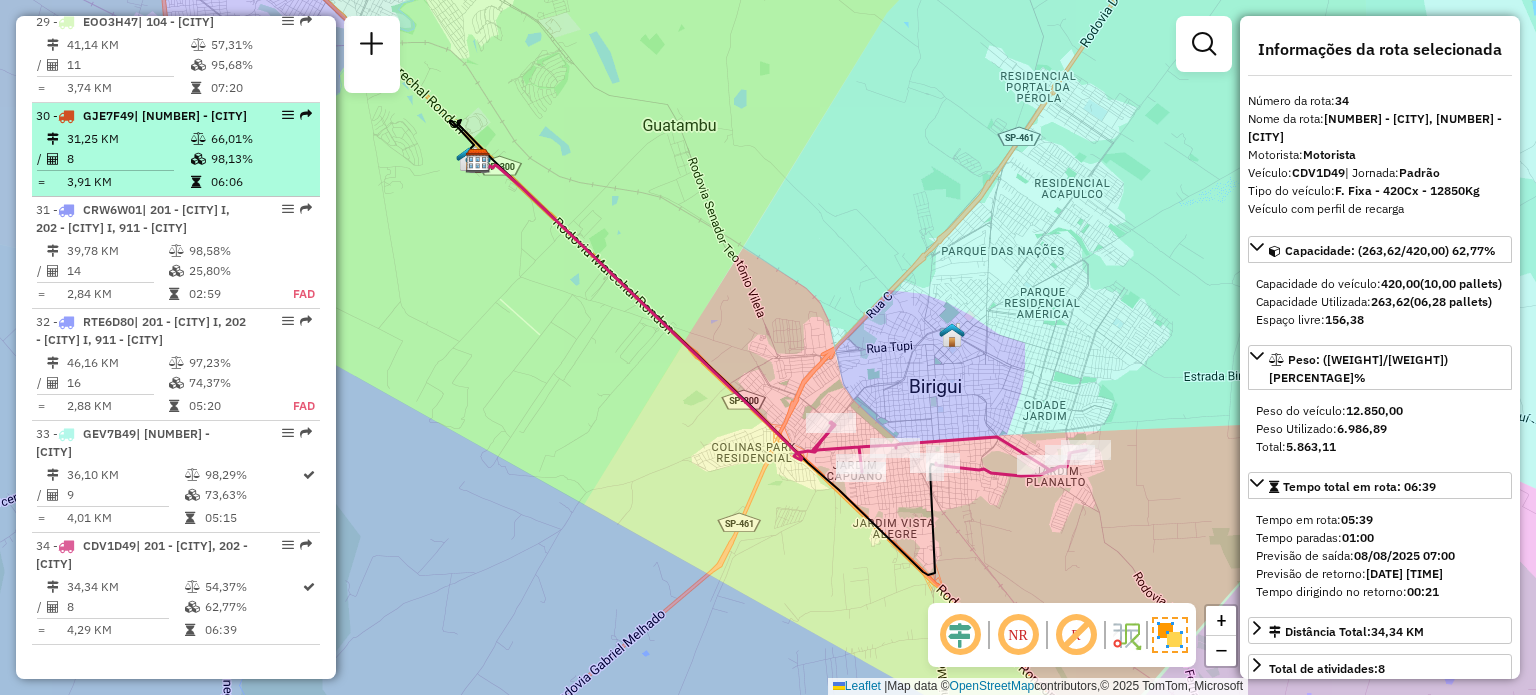 scroll, scrollTop: 3912, scrollLeft: 0, axis: vertical 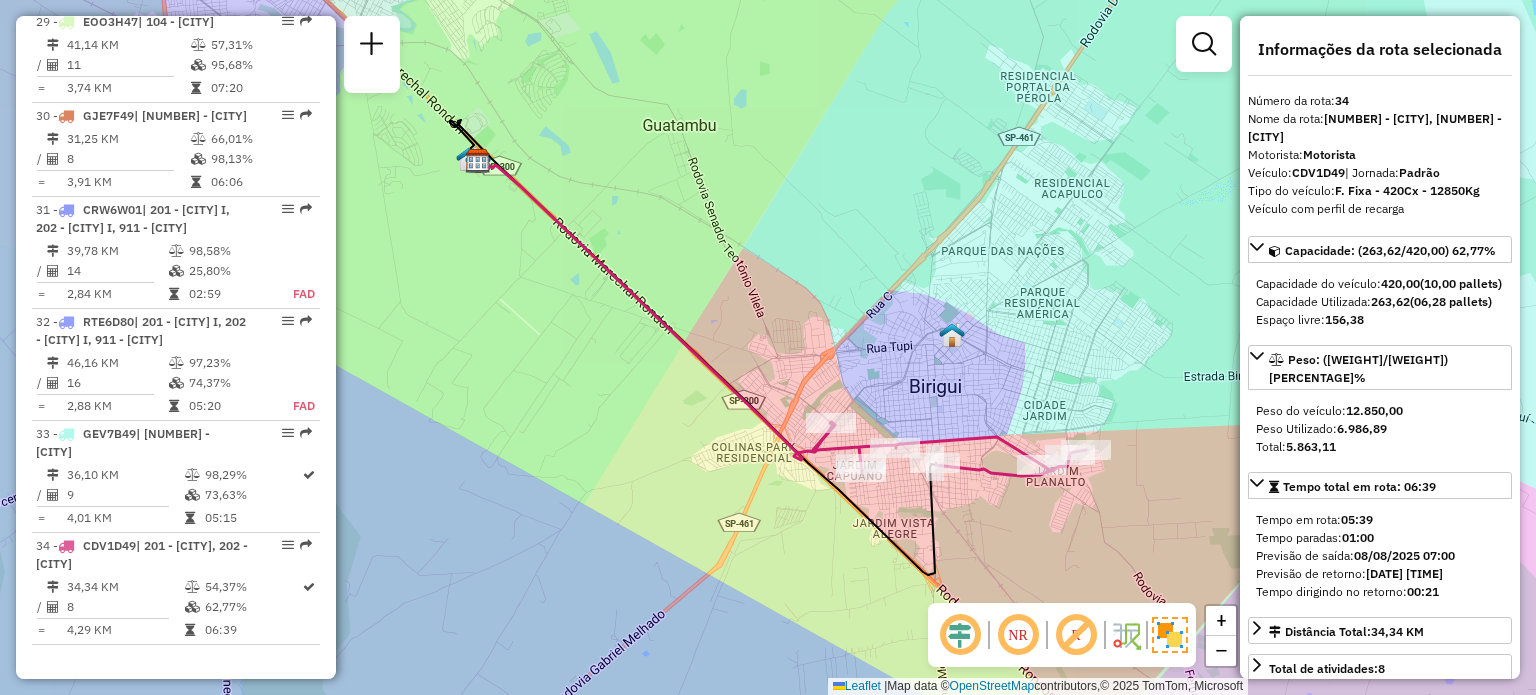click on "Janela de atendimento Grade de atendimento Capacidade Transportadoras Veículos Cliente Pedidos  Rotas Selecione os dias de semana para filtrar as janelas de atendimento  Seg   Ter   Qua   Qui   Sex   Sáb   Dom  Informe o período da janela de atendimento: De: Até:  Filtrar exatamente a janela do cliente  Considerar janela de atendimento padrão  Selecione os dias de semana para filtrar as grades de atendimento  Seg   Ter   Qua   Qui   Sex   Sáb   Dom   Considerar clientes sem dia de atendimento cadastrado  Clientes fora do dia de atendimento selecionado Filtrar as atividades entre os valores definidos abaixo:  Peso mínimo:   Peso máximo:   Cubagem mínima:   Cubagem máxima:   De:   Até:  Filtrar as atividades entre o tempo de atendimento definido abaixo:  De:   Até:   Considerar capacidade total dos clientes não roteirizados Transportadora: Selecione um ou mais itens Tipo de veículo: Selecione um ou mais itens Veículo: Selecione um ou mais itens Motorista: Selecione um ou mais itens Nome: Rótulo:" 